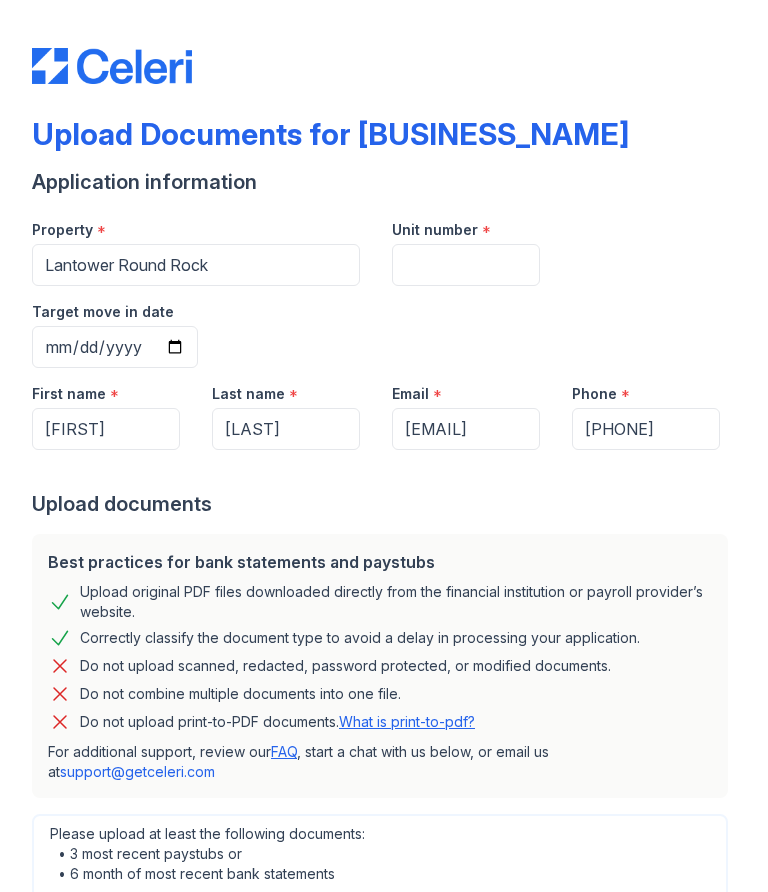 scroll, scrollTop: 0, scrollLeft: 0, axis: both 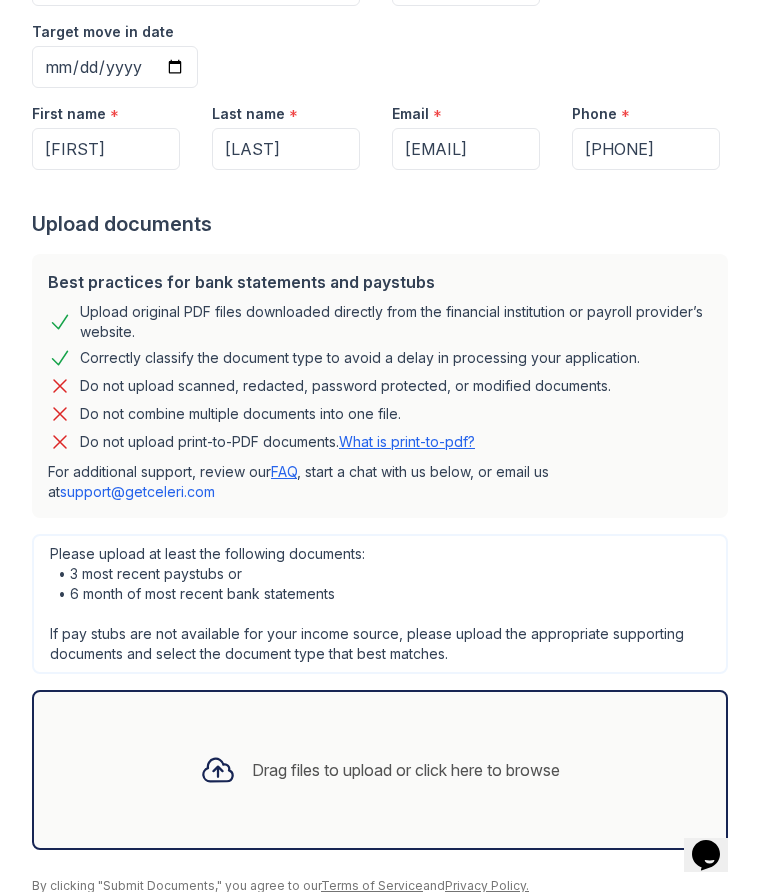 click on "Submit documents" at bounding box center (121, 918) 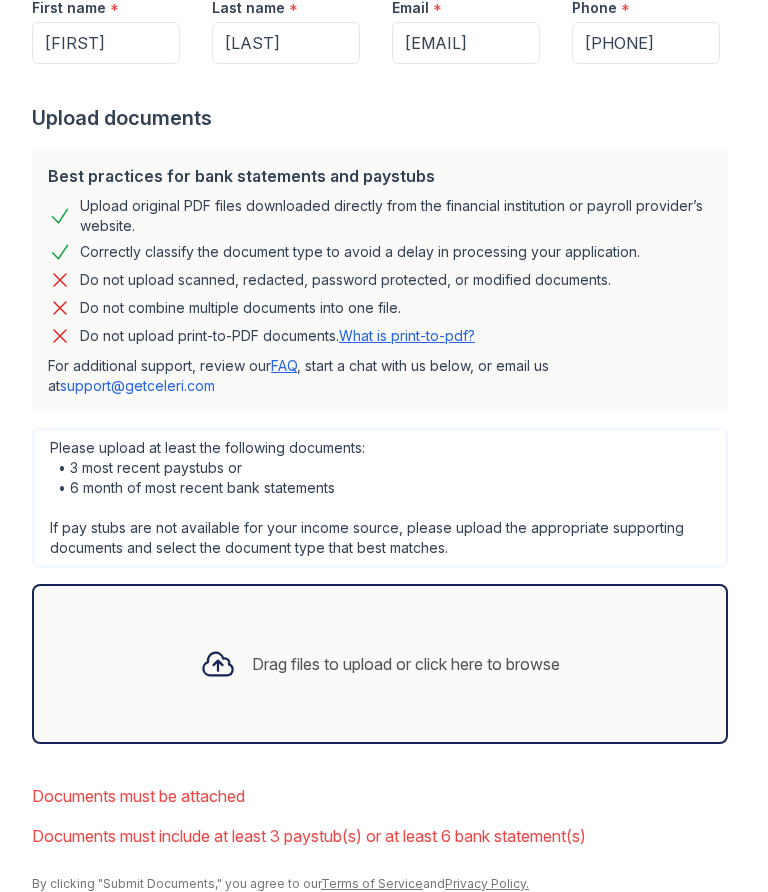 scroll, scrollTop: 492, scrollLeft: 0, axis: vertical 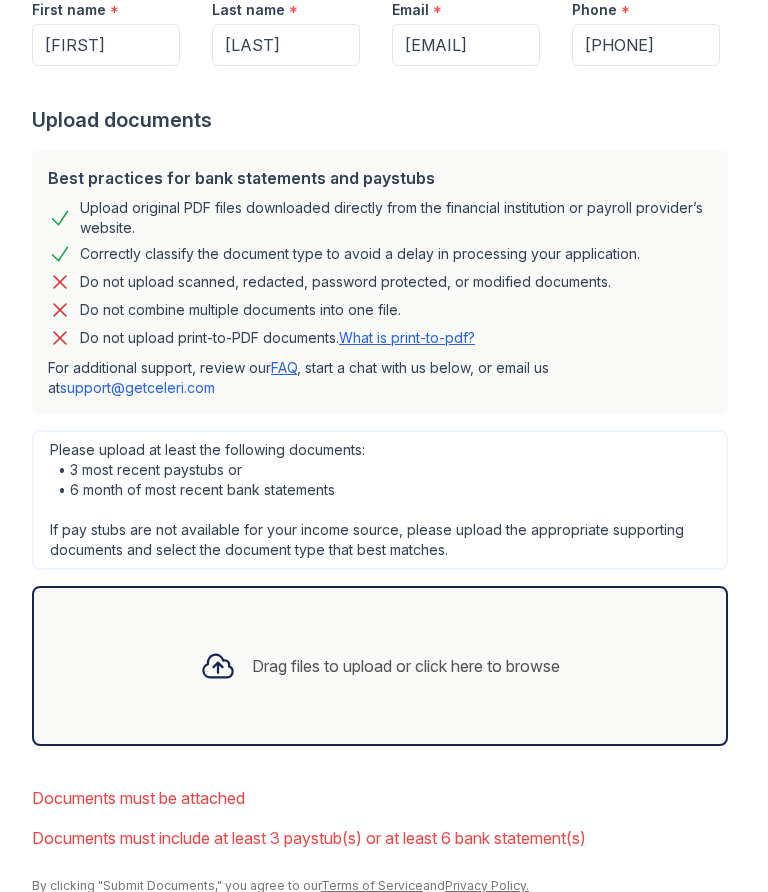 click on "Submit documents" at bounding box center (121, 918) 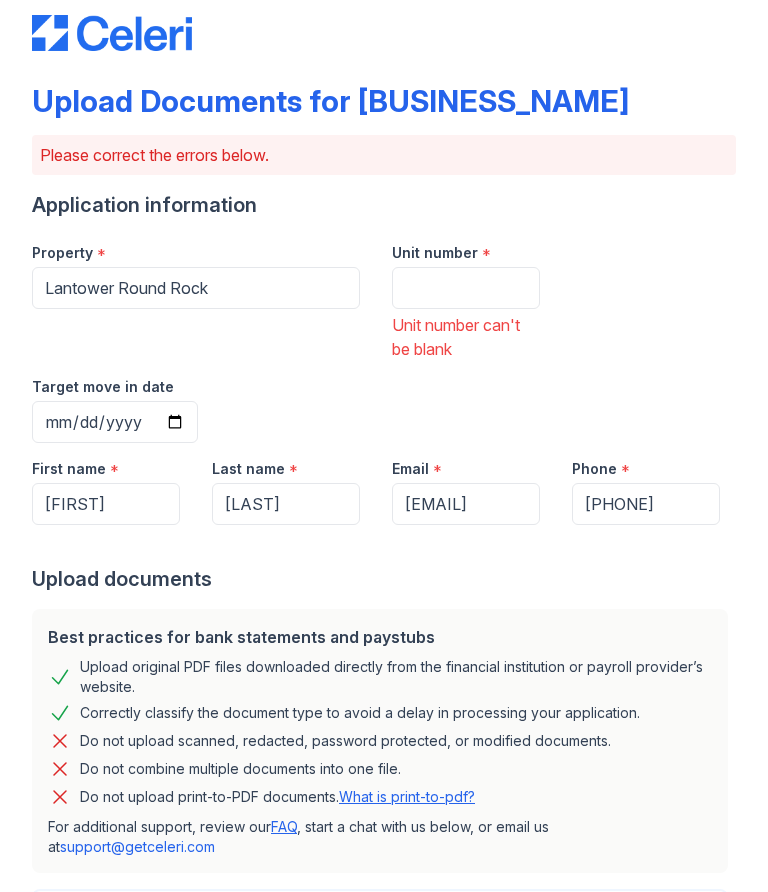scroll, scrollTop: 38, scrollLeft: 0, axis: vertical 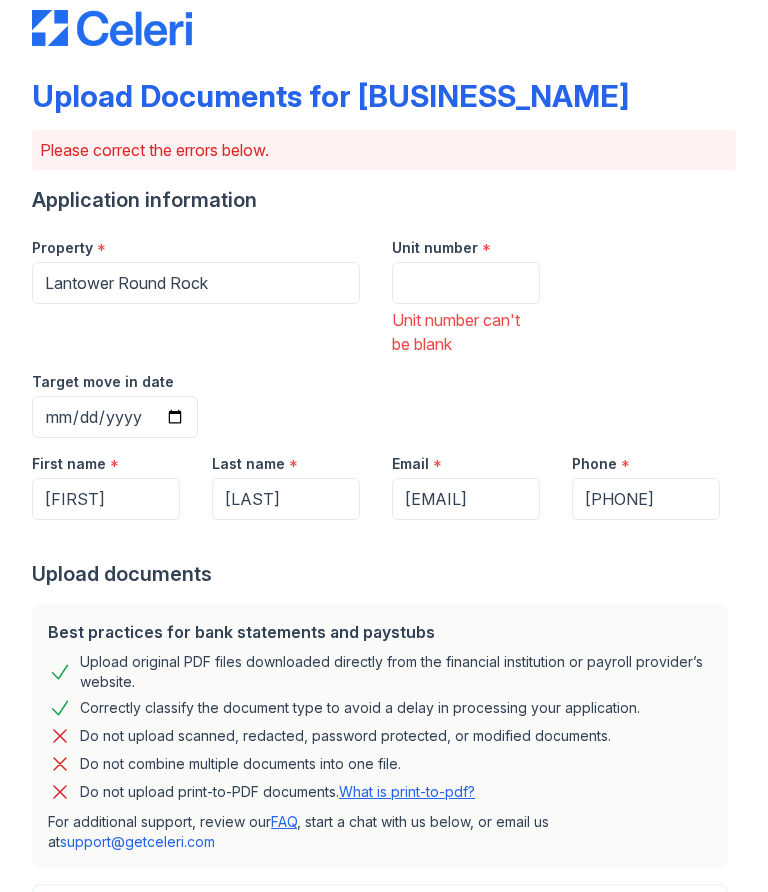 click on "Unit number can't be blank" at bounding box center [466, 332] 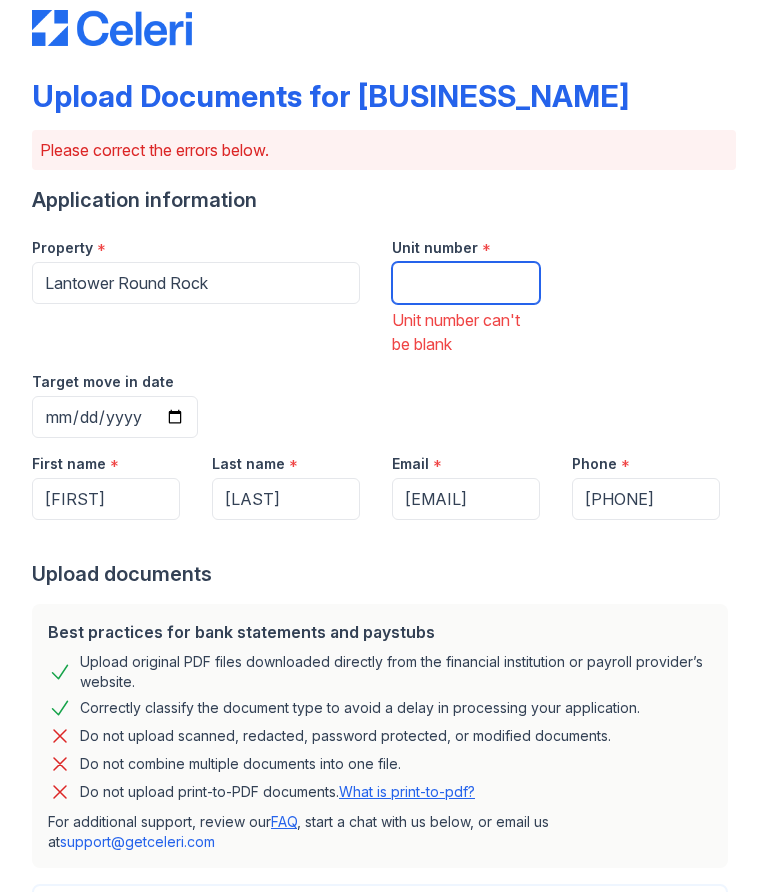 click on "Unit number" at bounding box center [466, 283] 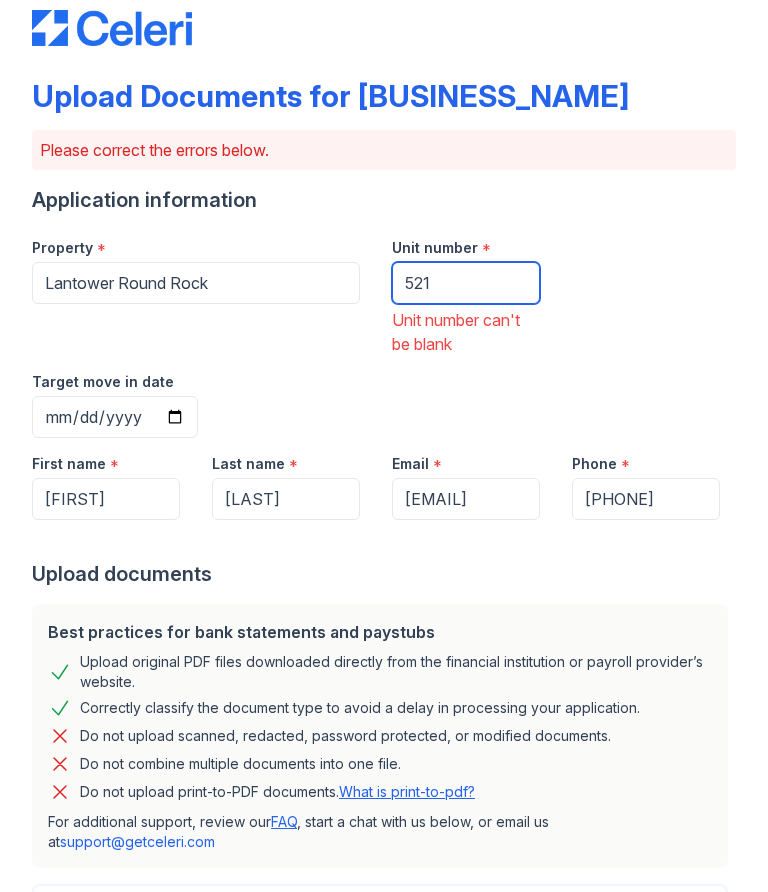 type on "521" 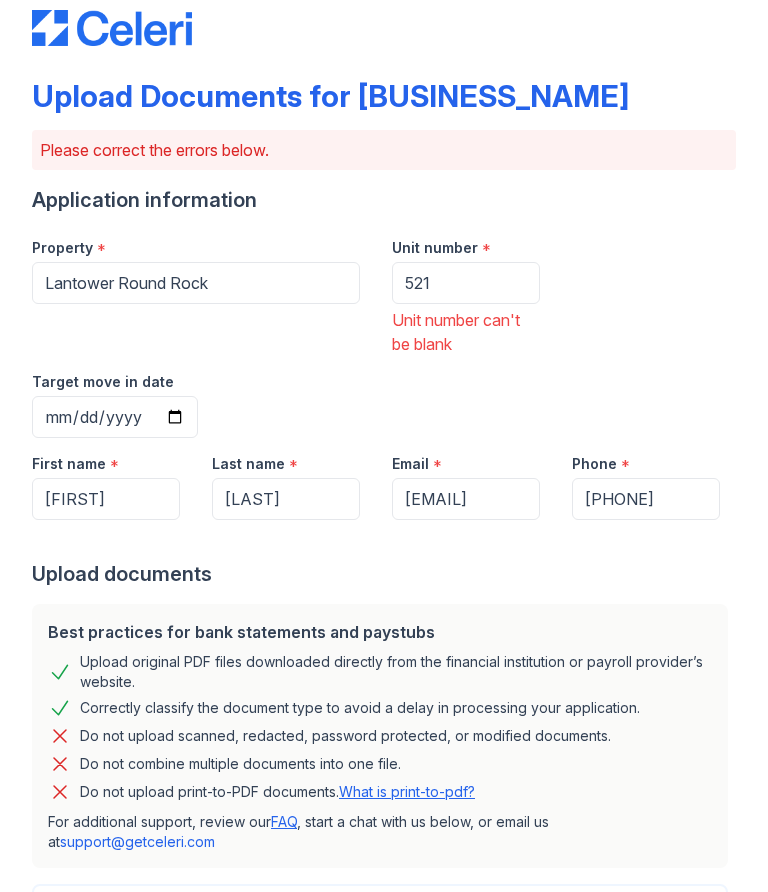 click at bounding box center (384, 540) 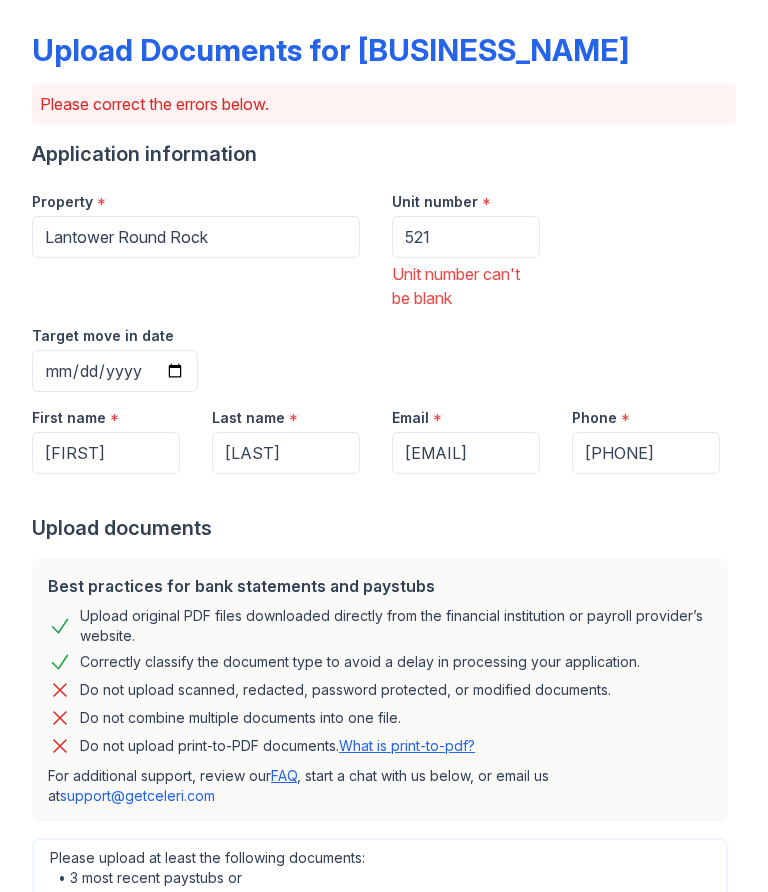 scroll, scrollTop: 87, scrollLeft: 0, axis: vertical 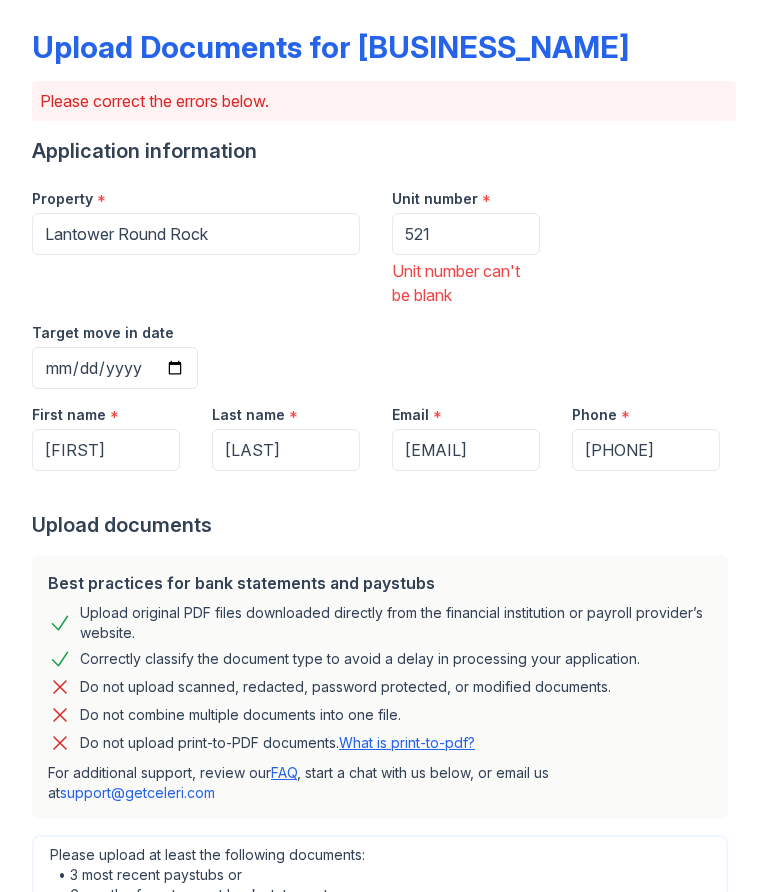 click on "Target move in date" at bounding box center (115, 368) 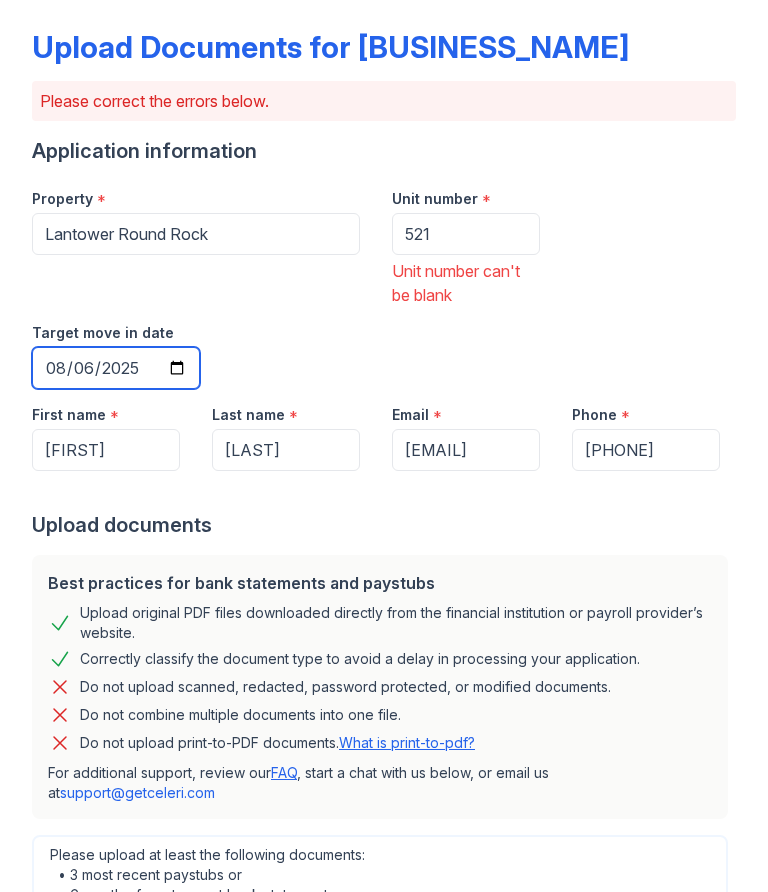 type on "2025-08-26" 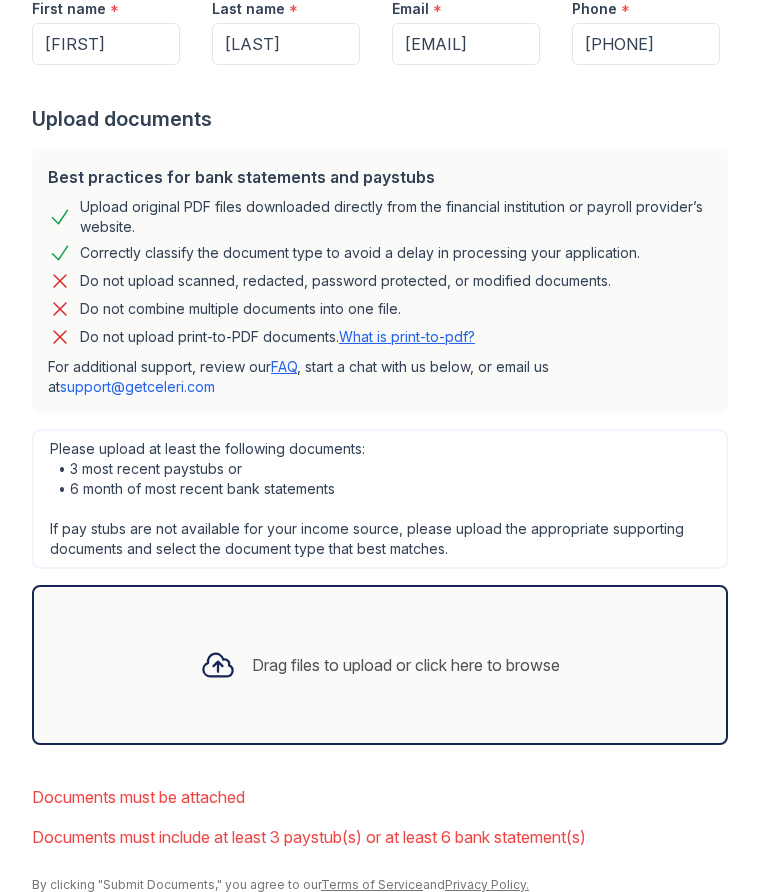 scroll, scrollTop: 492, scrollLeft: 0, axis: vertical 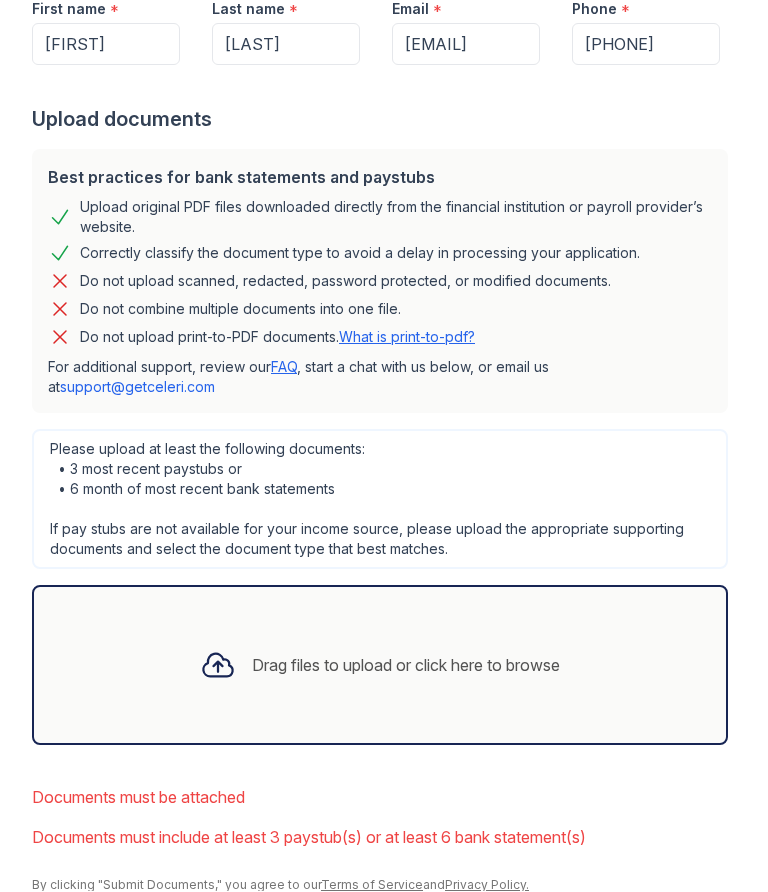 click on "Drag files to upload or click here to browse" at bounding box center (406, 666) 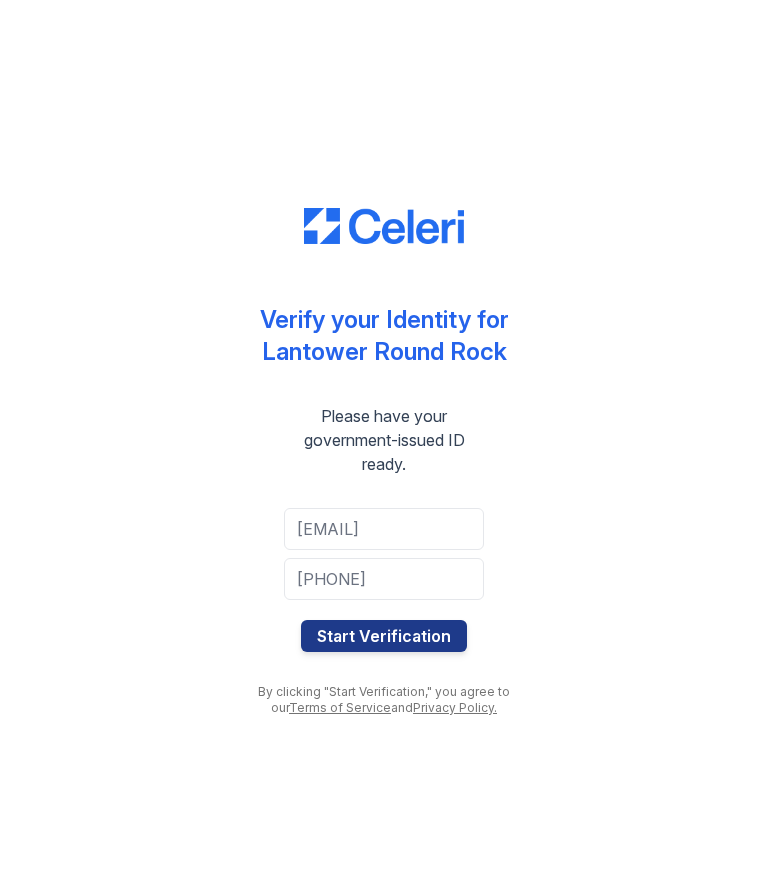 scroll, scrollTop: 0, scrollLeft: 0, axis: both 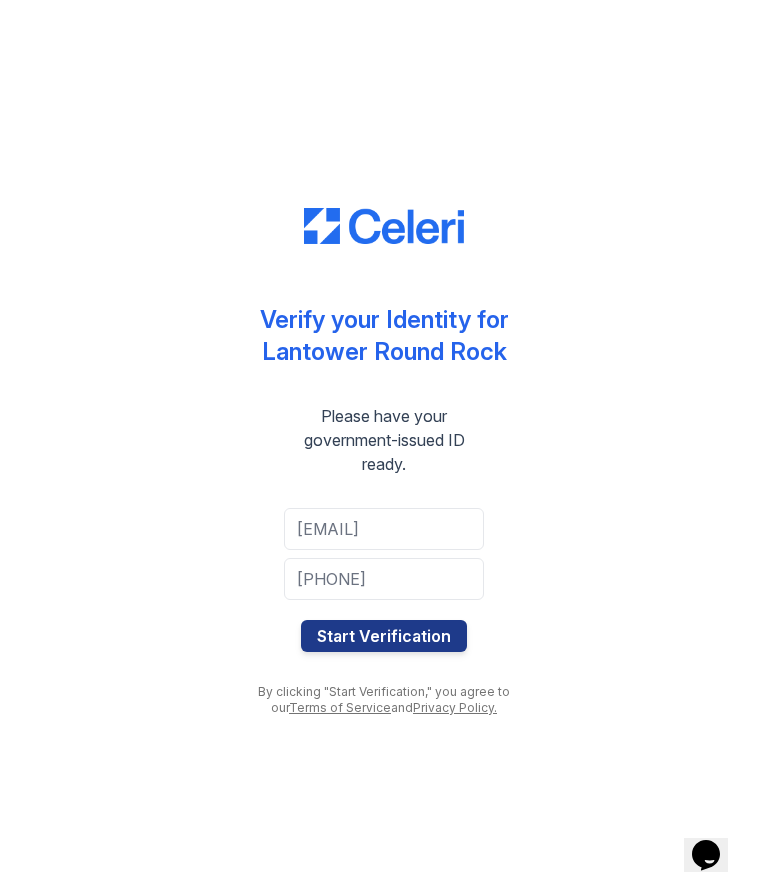 click on "Start Verification" at bounding box center [384, 636] 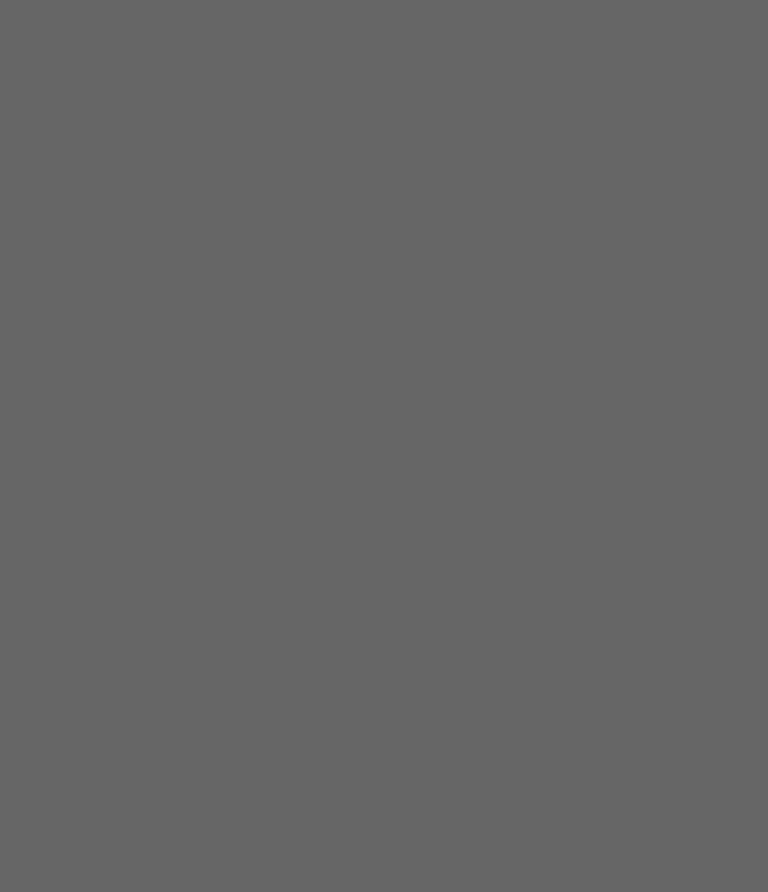 scroll, scrollTop: 0, scrollLeft: 0, axis: both 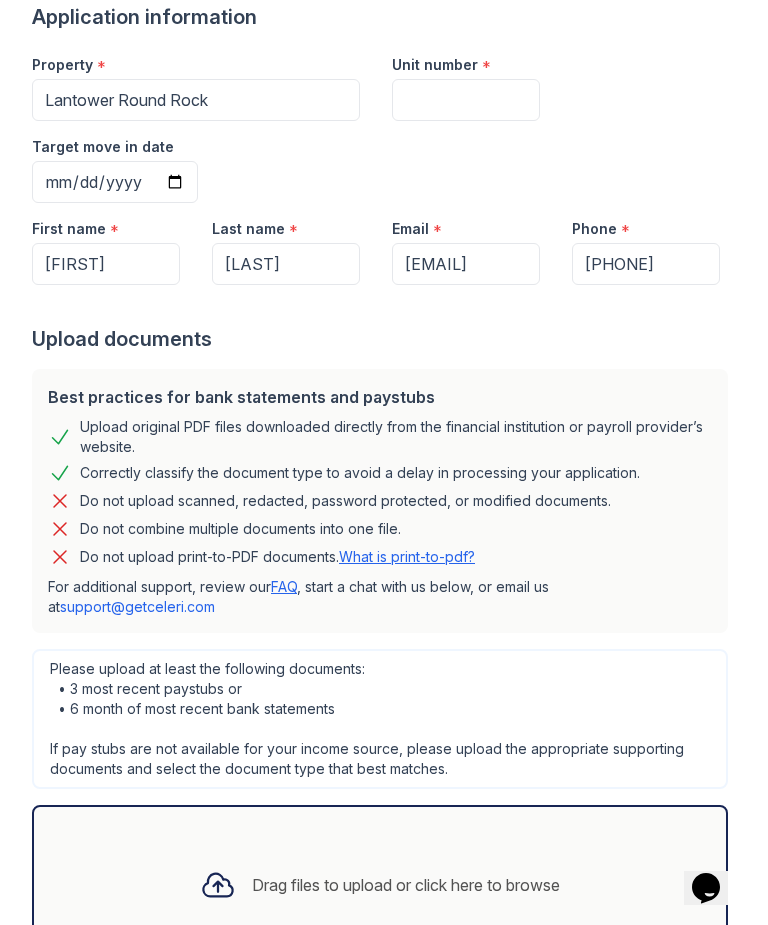 click on "What is print-to-pdf?" at bounding box center (407, 556) 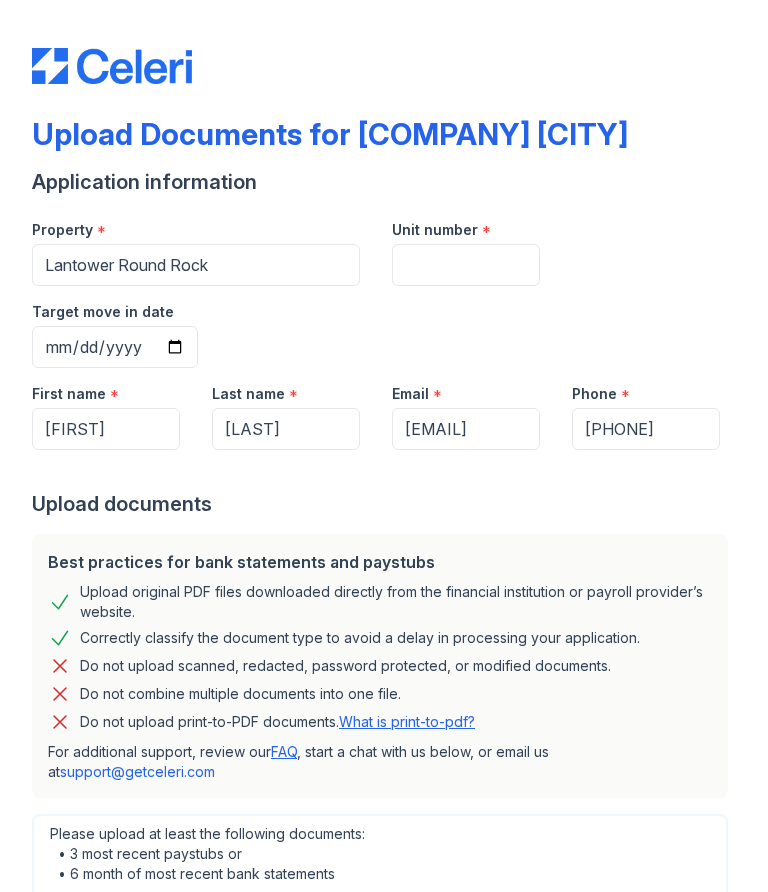 scroll, scrollTop: 0, scrollLeft: 0, axis: both 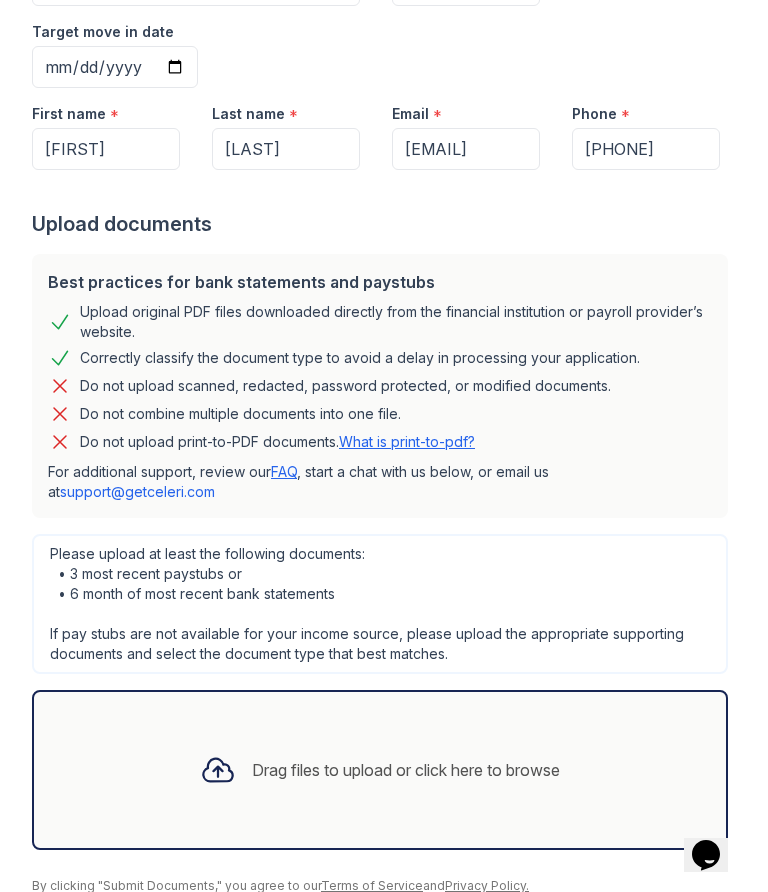 click on "Submit documents" at bounding box center (121, 918) 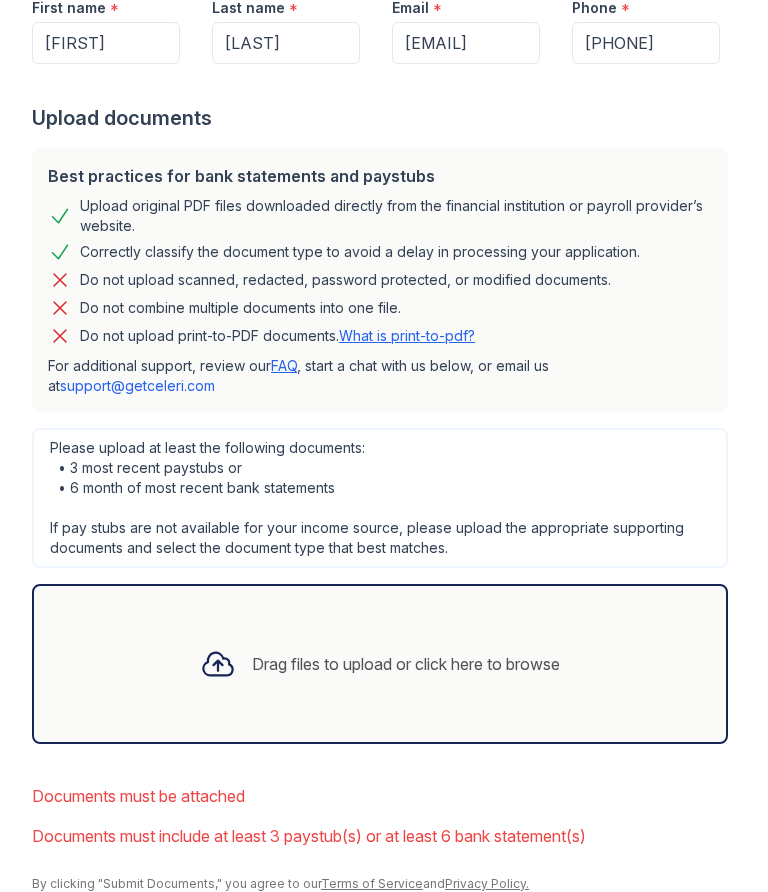 scroll, scrollTop: 492, scrollLeft: 0, axis: vertical 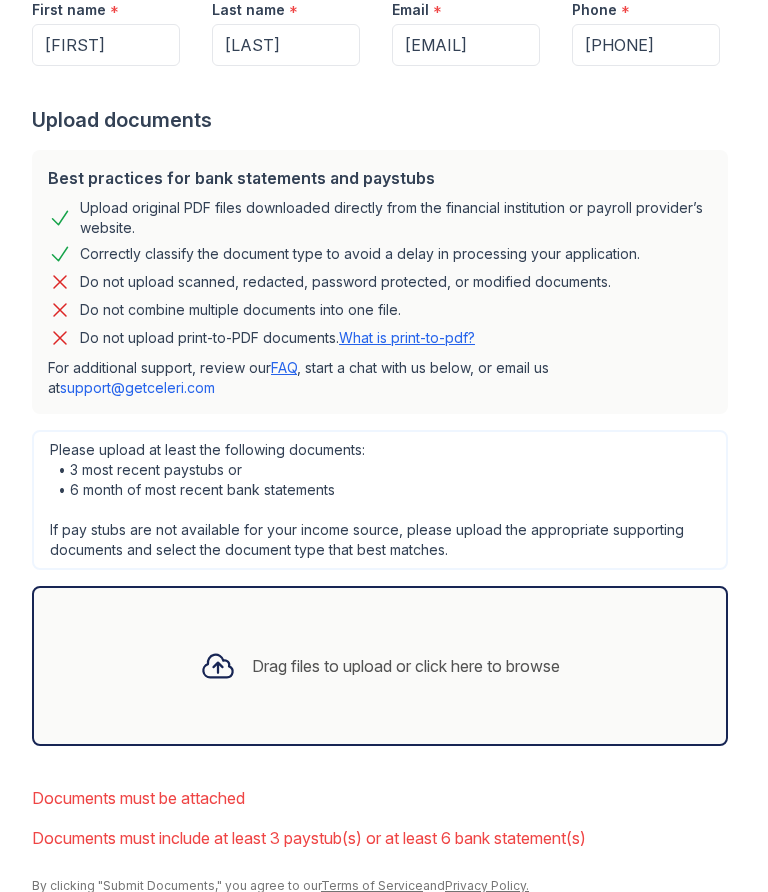 click on "Drag files to upload or click here to browse" at bounding box center (406, 666) 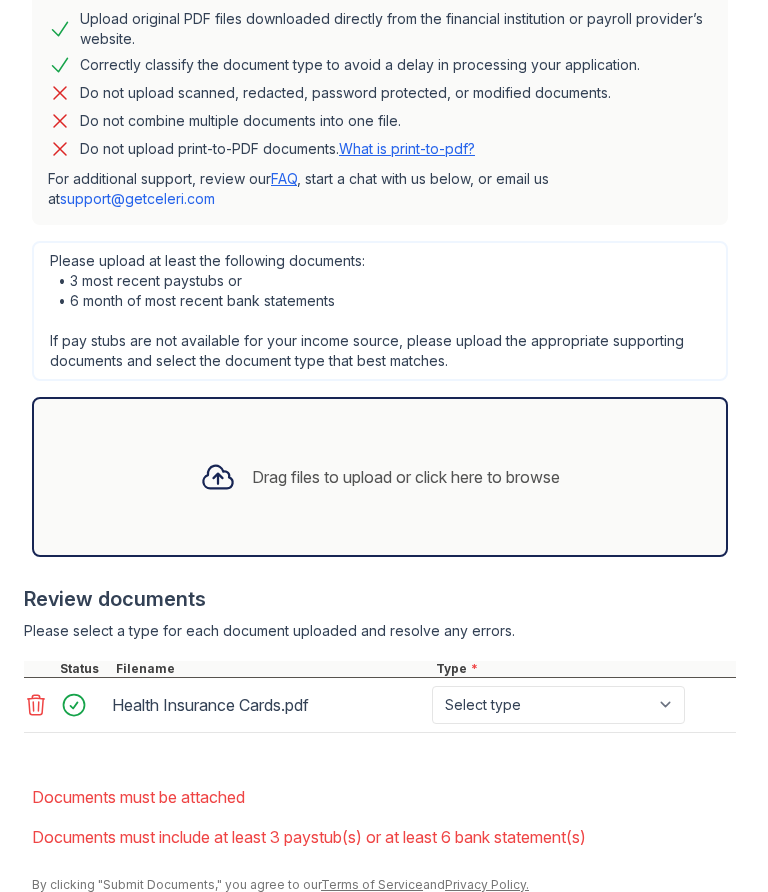 scroll, scrollTop: 680, scrollLeft: 0, axis: vertical 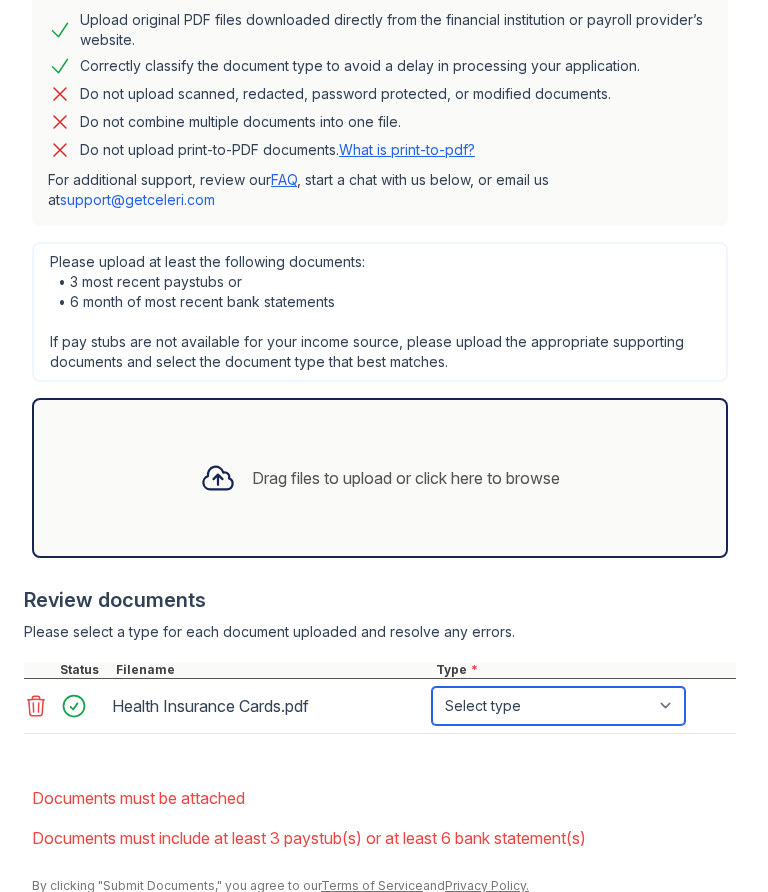 click on "Select type
Paystub
Bank Statement
Offer Letter
Tax Documents
Benefit Award Letter
Investment Account Statement
Other" at bounding box center (558, 706) 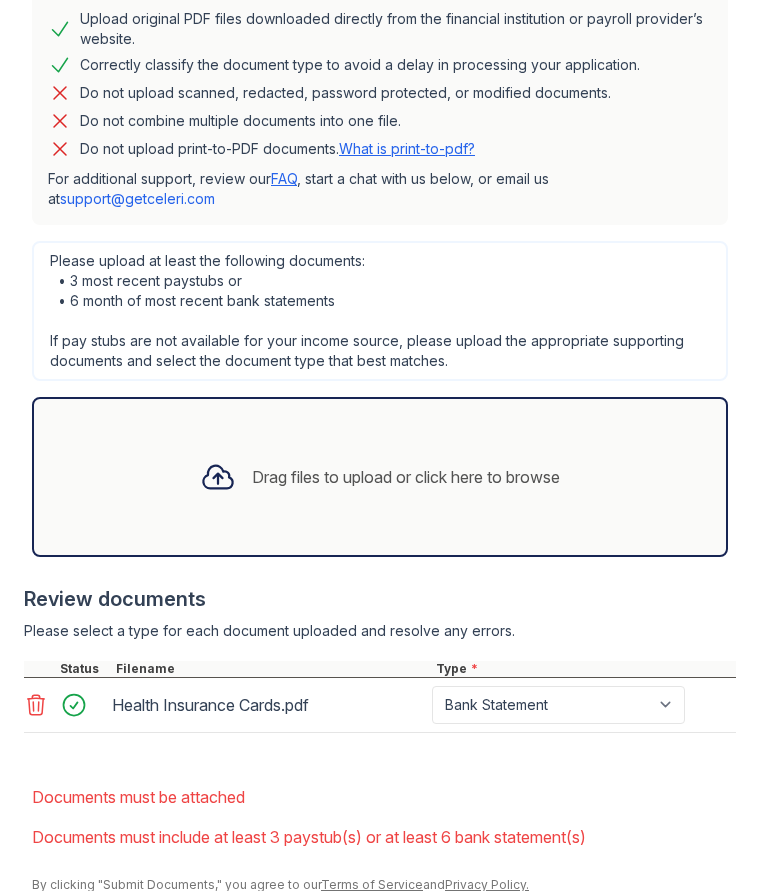 click on "Submit documents" at bounding box center (121, 918) 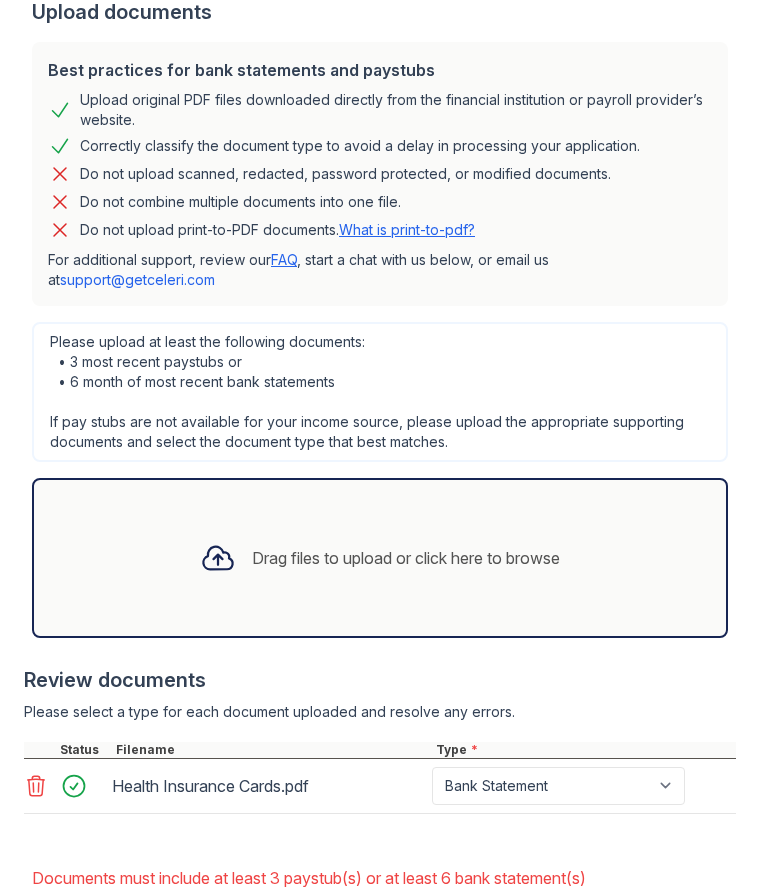 scroll, scrollTop: 606, scrollLeft: 0, axis: vertical 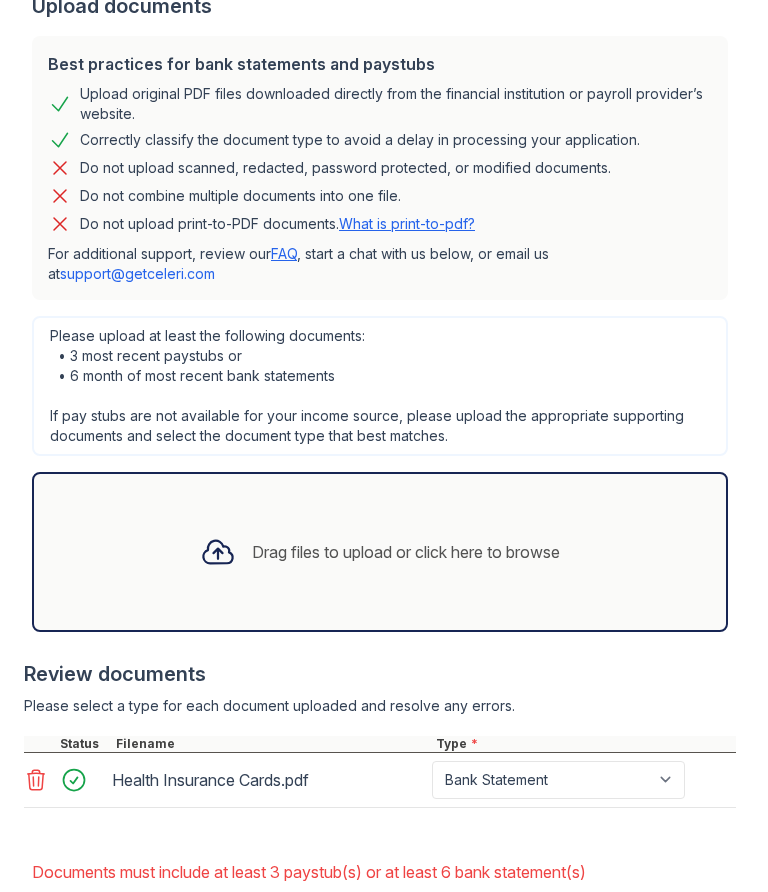 click on "Drag files to upload or click here to browse" at bounding box center (380, 552) 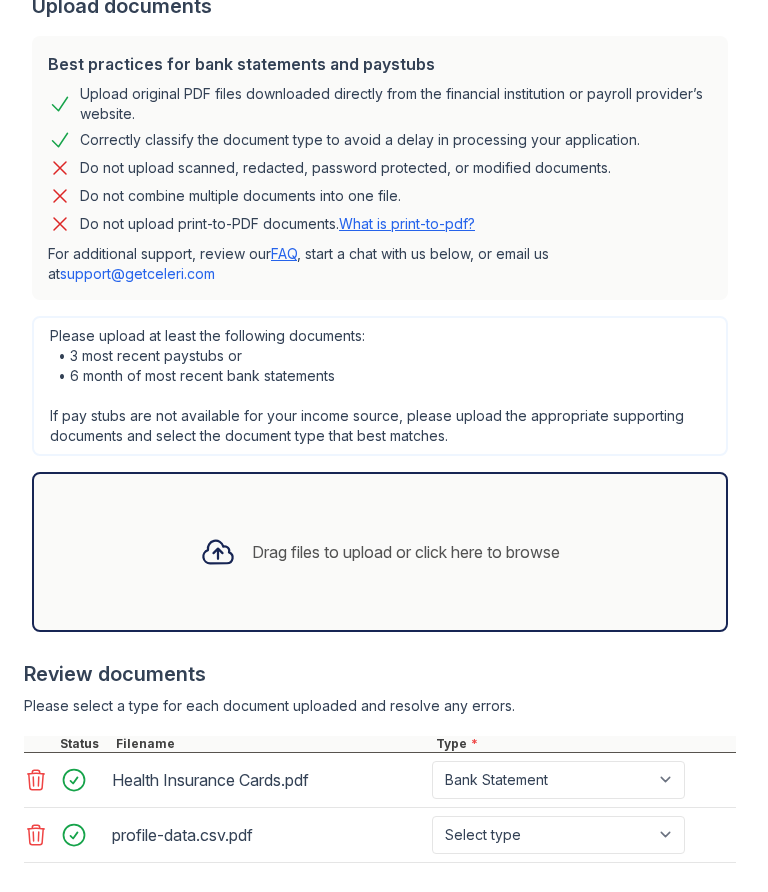 click on "Select type
Paystub
Bank Statement
Offer Letter
Tax Documents
Benefit Award Letter
Investment Account Statement
Other" at bounding box center (558, 835) 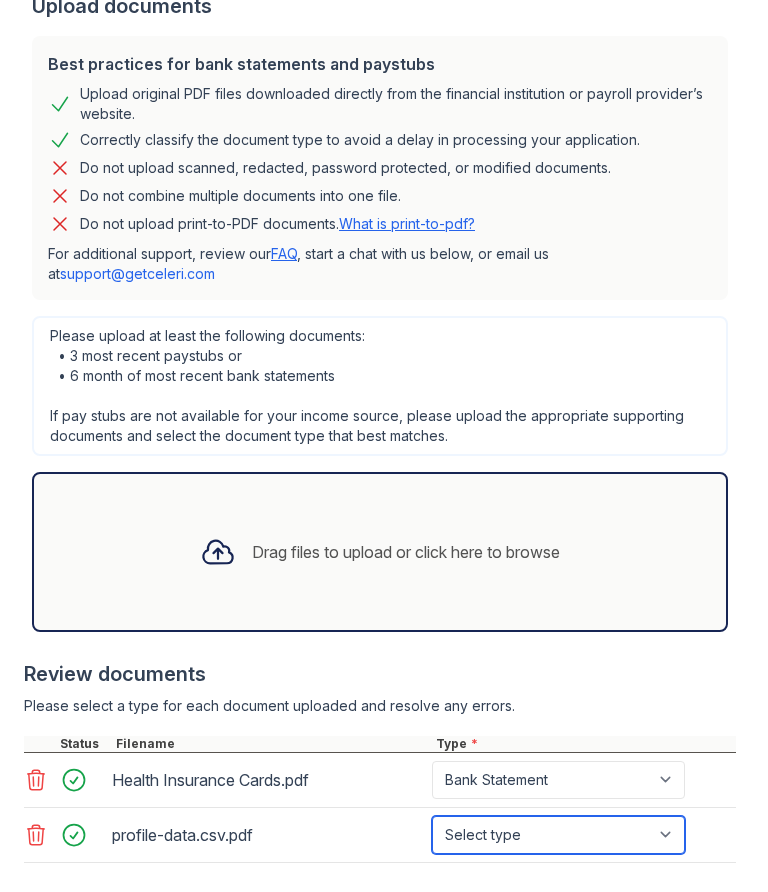 select on "bank_statement" 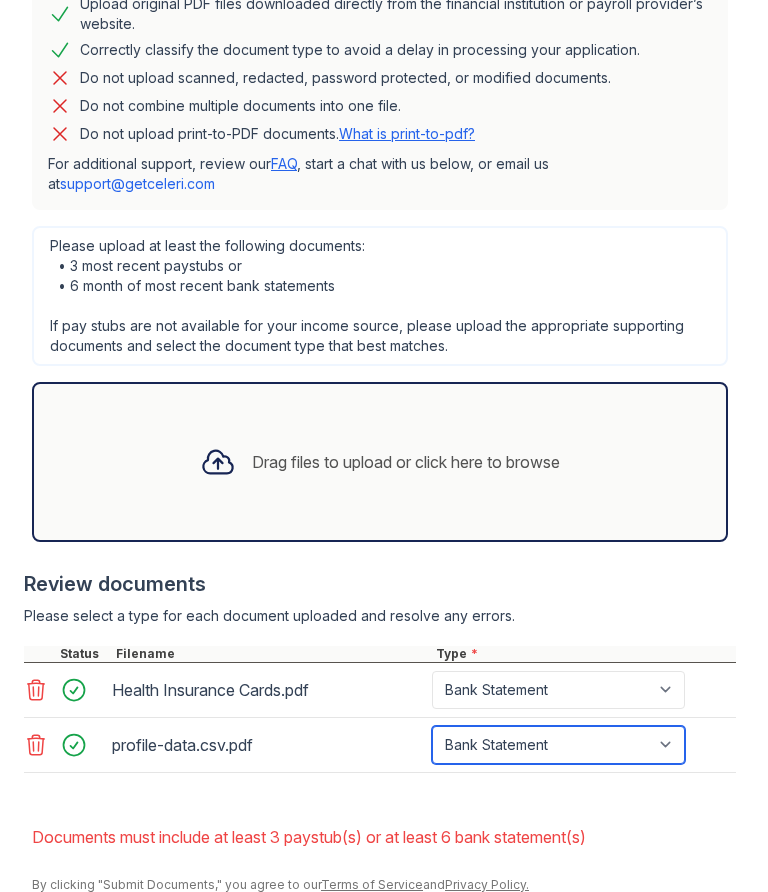 scroll, scrollTop: 695, scrollLeft: 0, axis: vertical 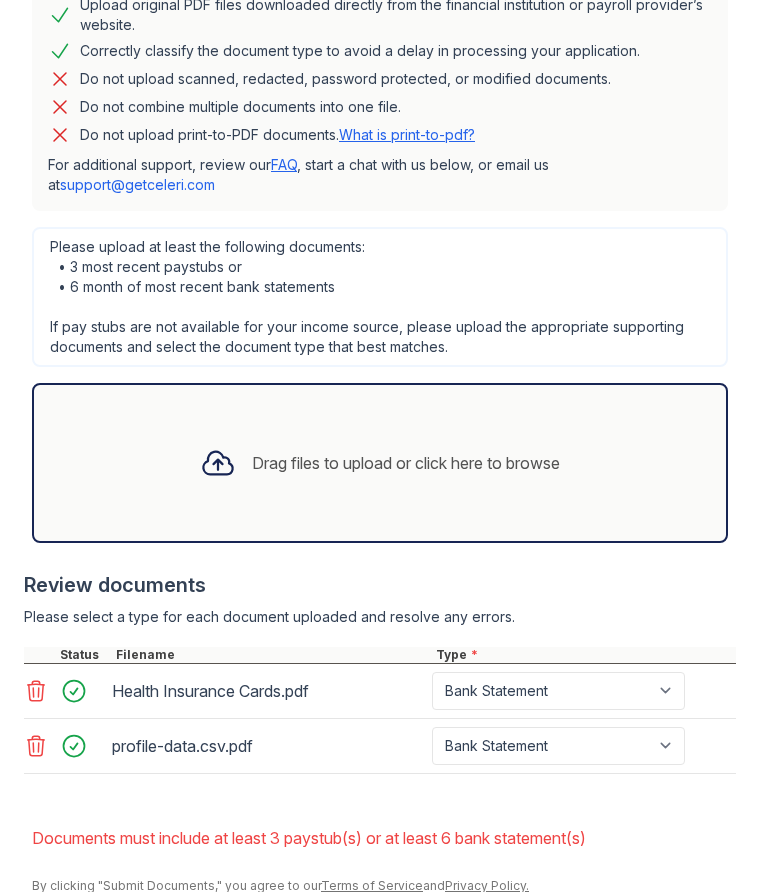 click on "Submit documents" at bounding box center [121, 918] 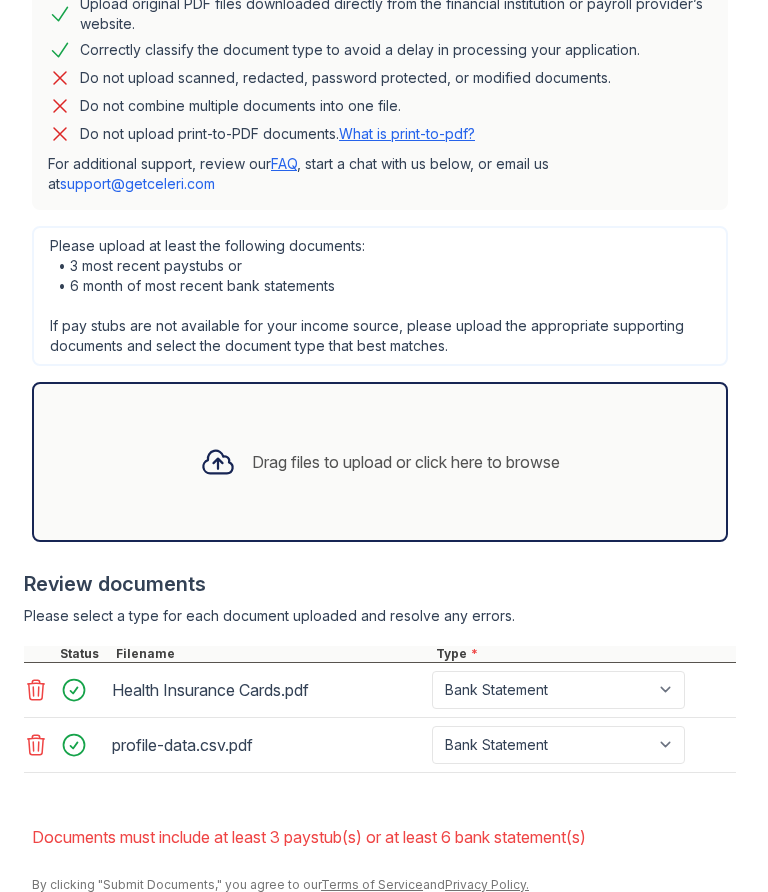scroll, scrollTop: 695, scrollLeft: 0, axis: vertical 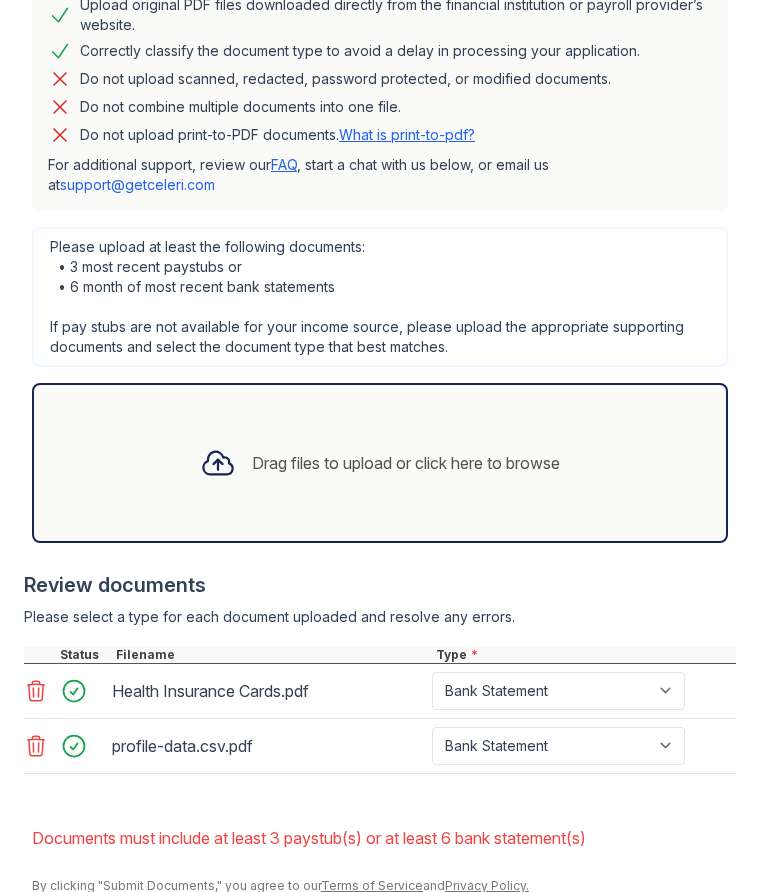 click on "Drag files to upload or click here to browse" at bounding box center (406, 463) 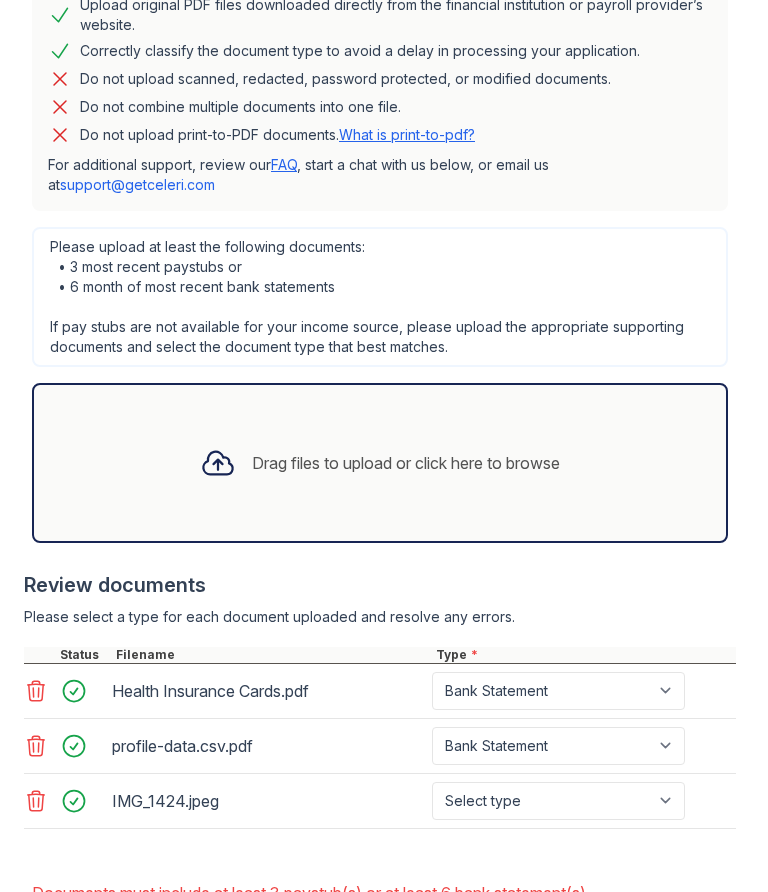 click on "Select type
Paystub
Bank Statement
Offer Letter
Tax Documents
Benefit Award Letter
Investment Account Statement
Other" at bounding box center [558, 801] 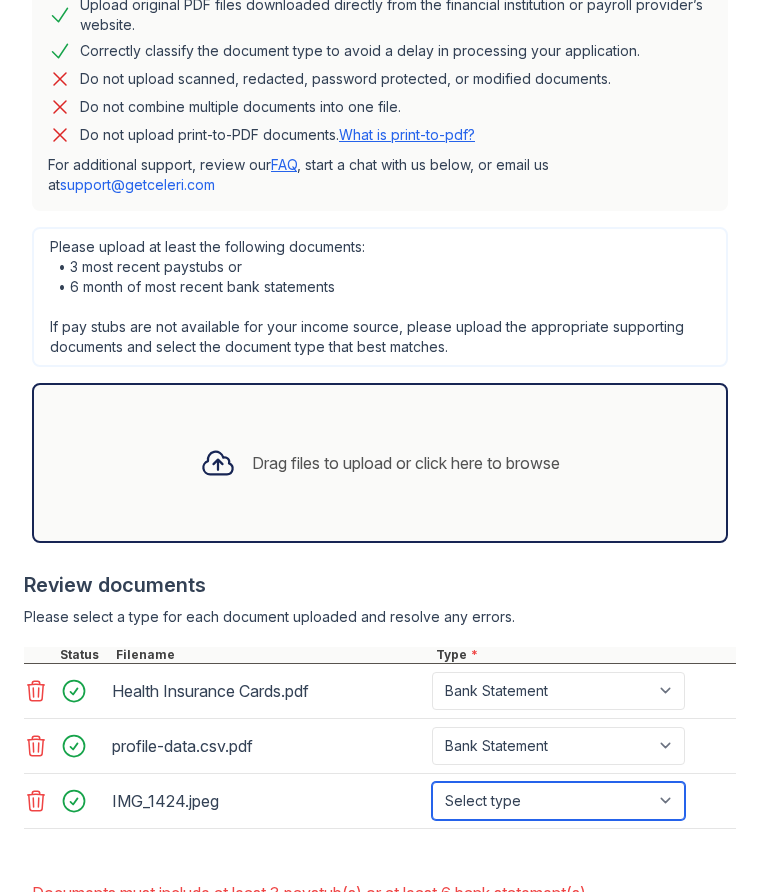select on "bank_statement" 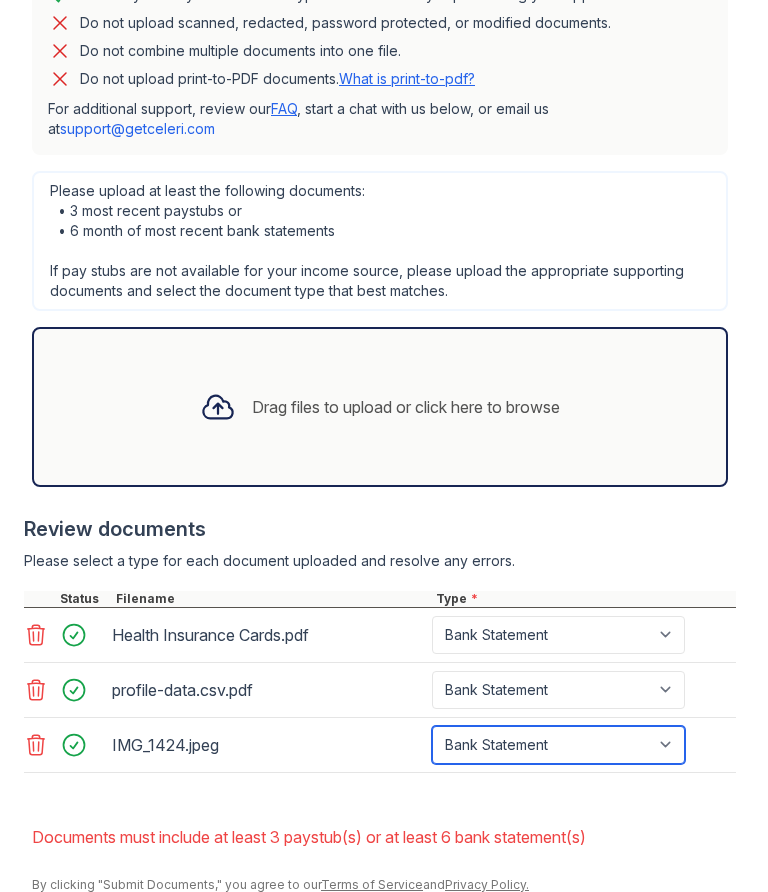 scroll, scrollTop: 750, scrollLeft: 0, axis: vertical 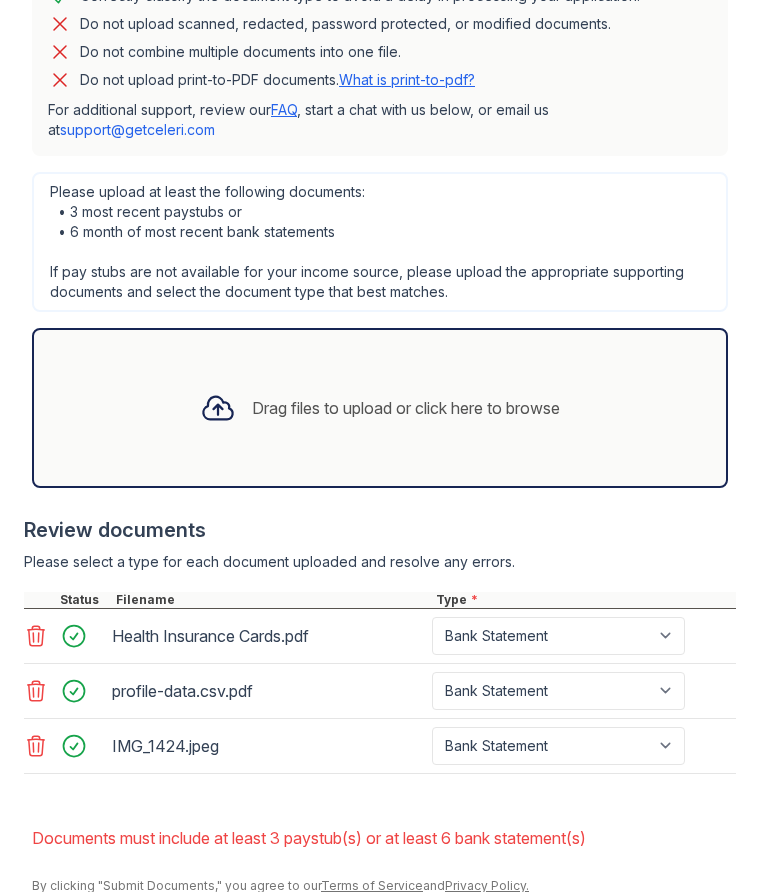 click on "Submit documents" at bounding box center [121, 918] 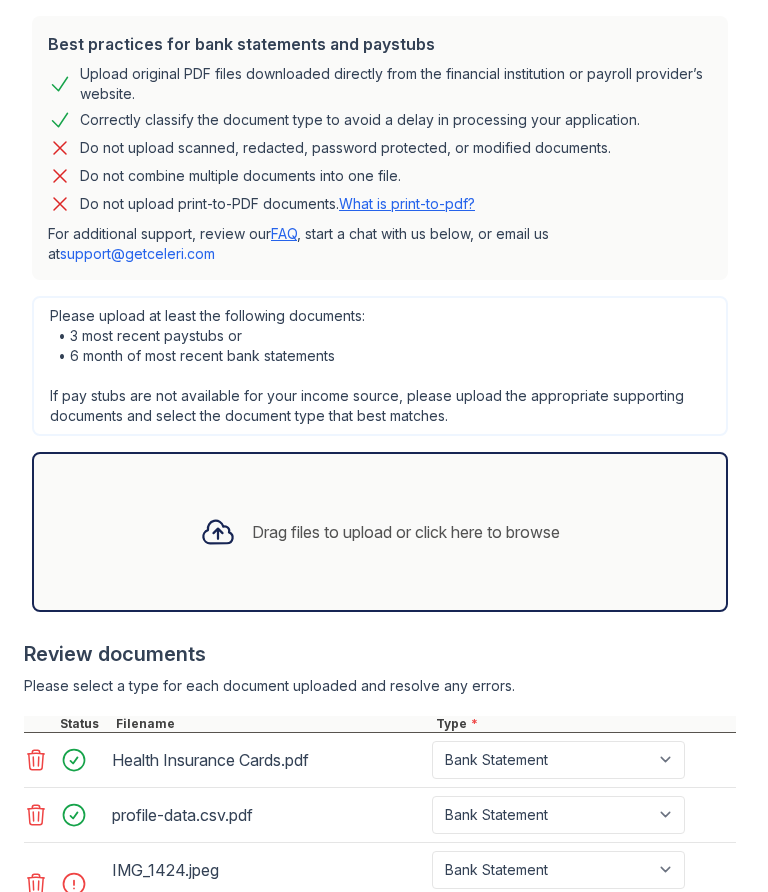 scroll, scrollTop: 668, scrollLeft: 0, axis: vertical 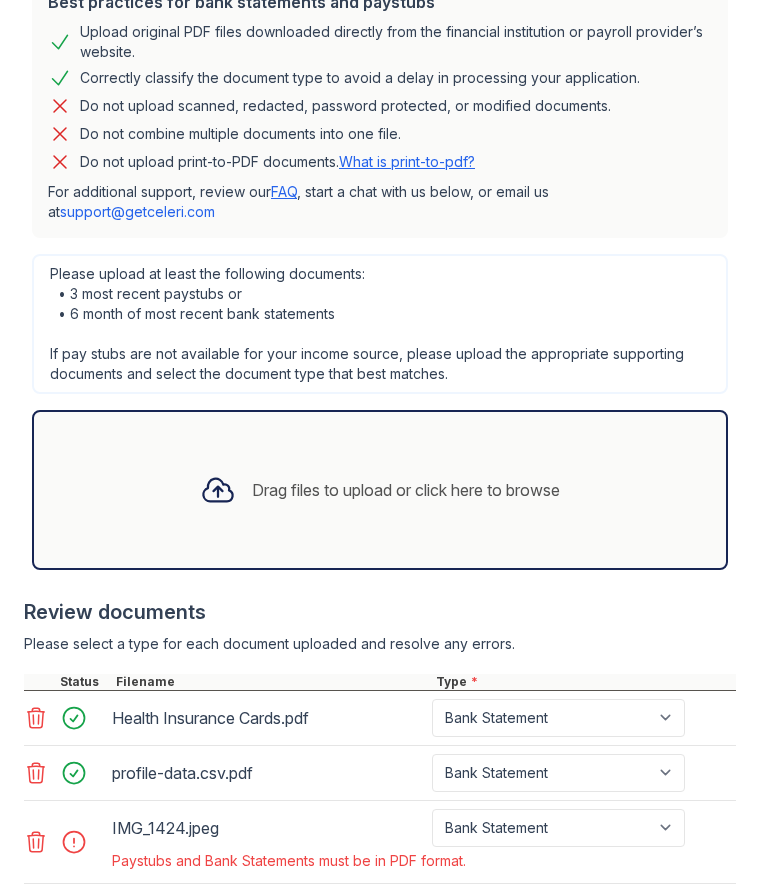 click on "Drag files to upload or click here to browse" at bounding box center (380, 490) 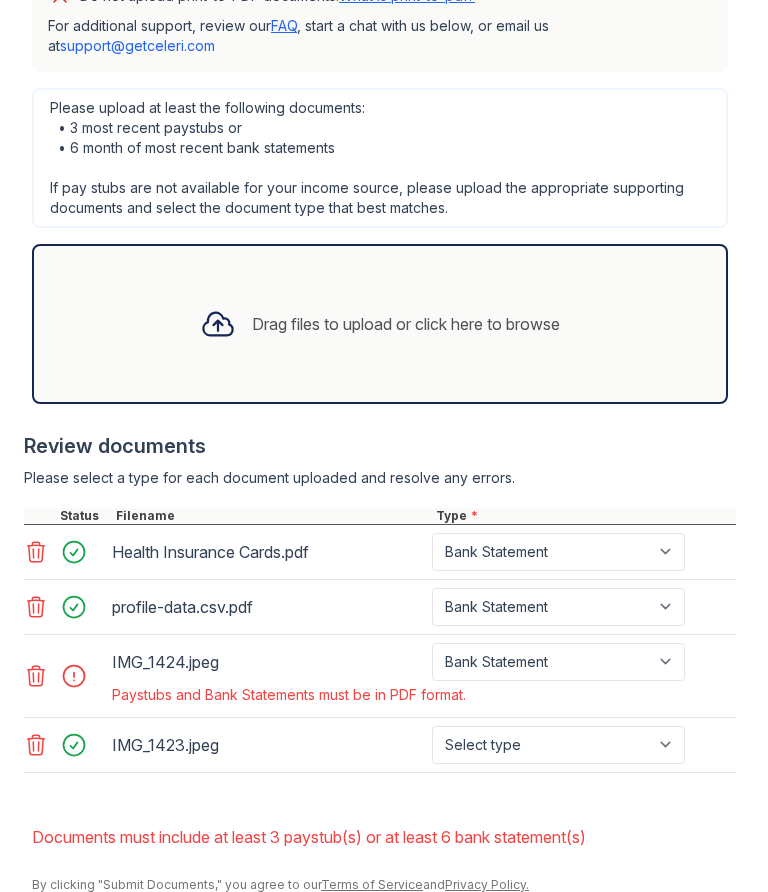 scroll, scrollTop: 833, scrollLeft: 0, axis: vertical 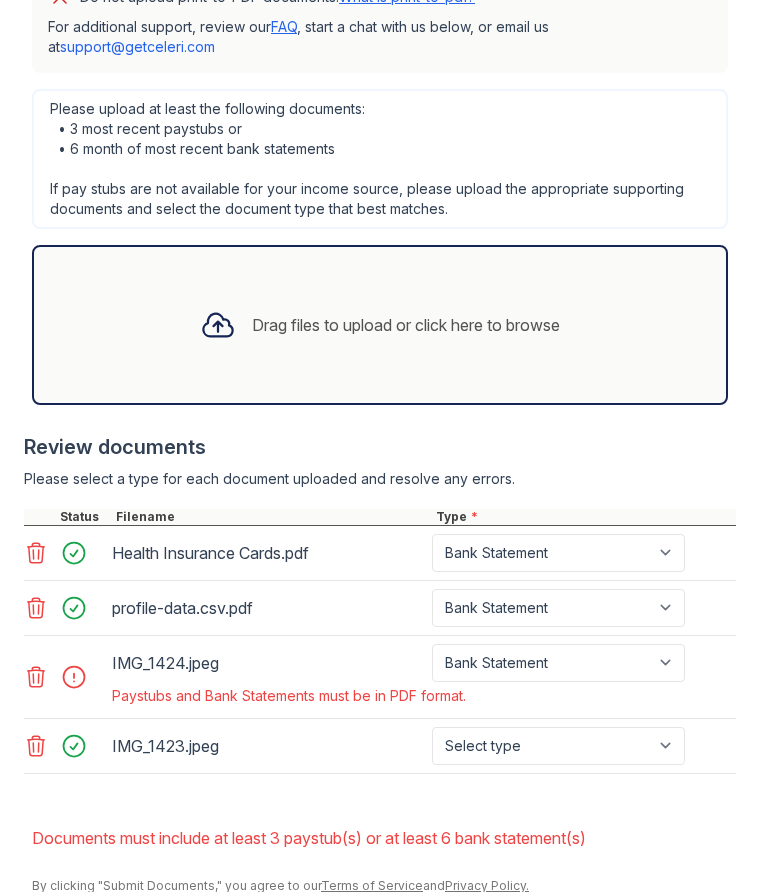 click on "Select type
Paystub
Bank Statement
Offer Letter
Tax Documents
Benefit Award Letter
Investment Account Statement
Other" at bounding box center [558, 746] 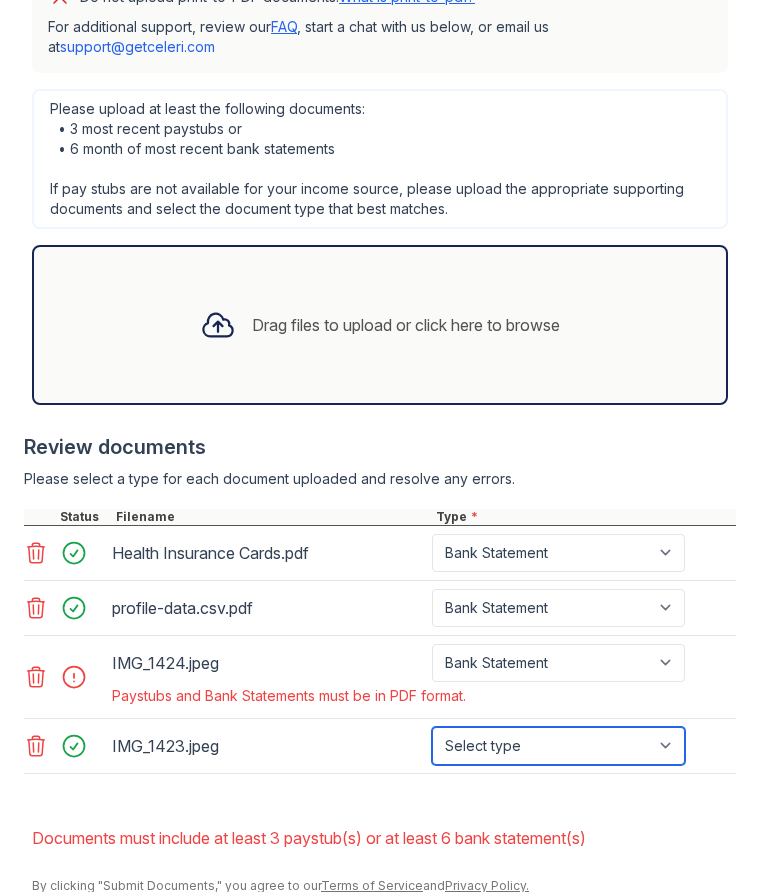 select on "bank_statement" 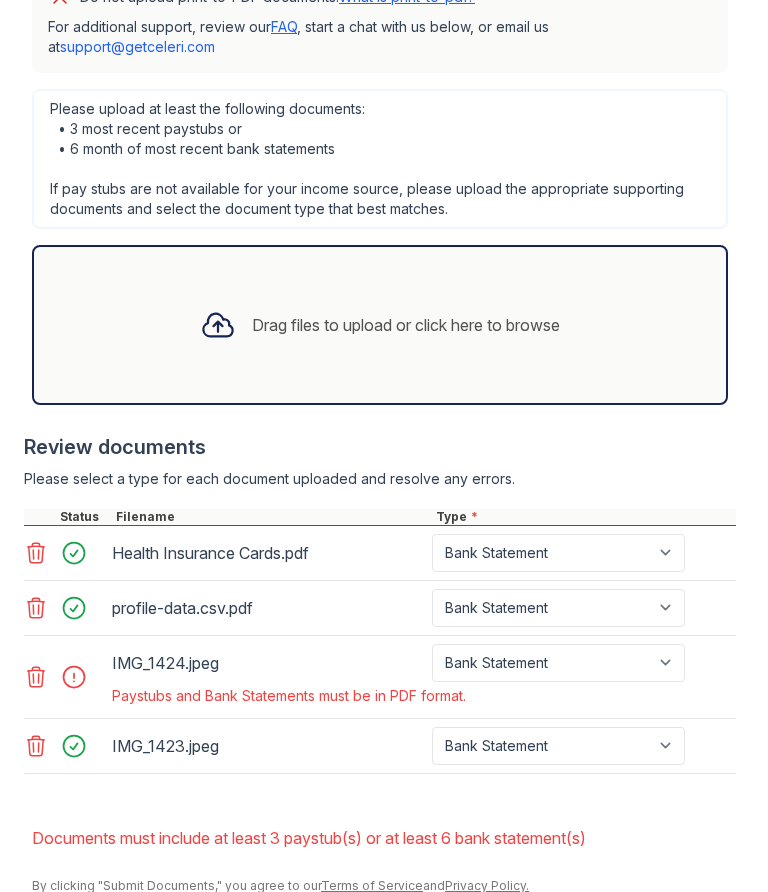 click on "Submit documents" at bounding box center (121, 918) 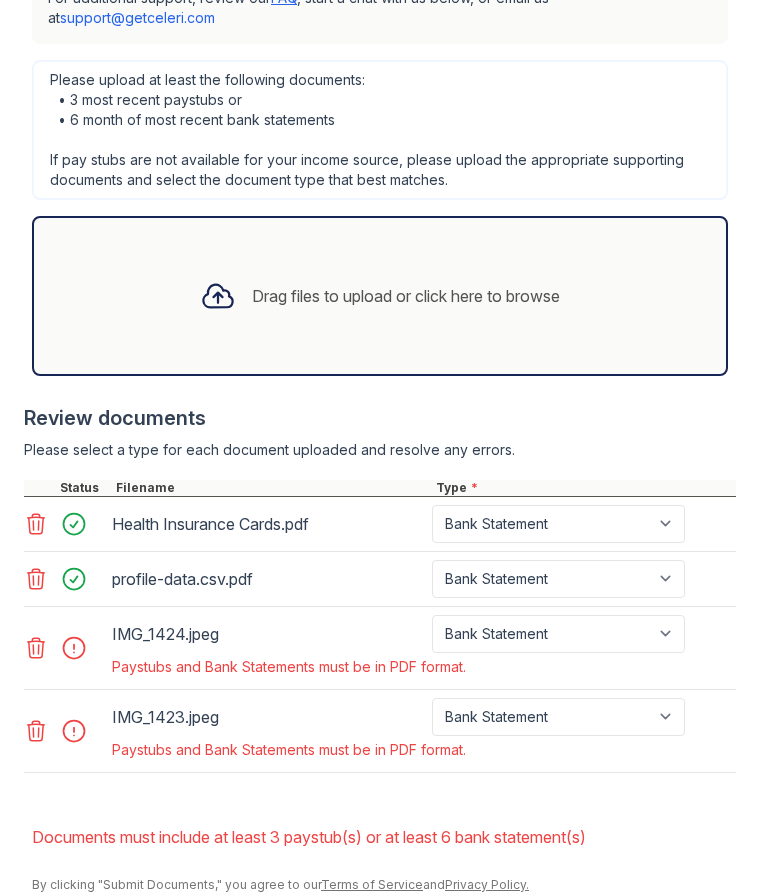 scroll, scrollTop: 861, scrollLeft: 0, axis: vertical 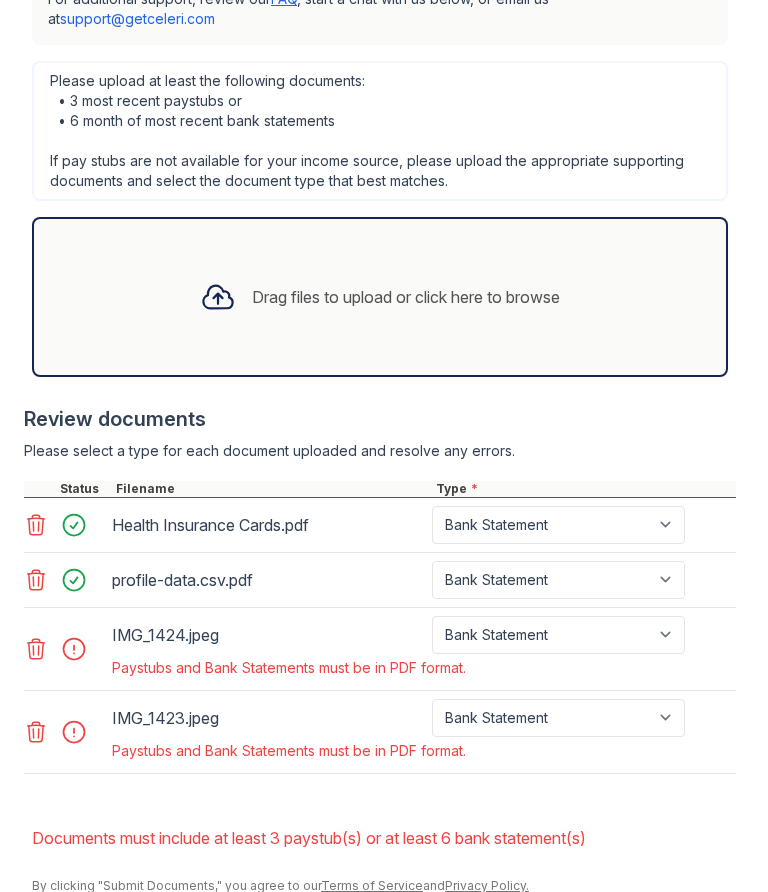 click on "Paystub
Bank Statement
Offer Letter
Tax Documents
Benefit Award Letter
Investment Account Statement
Other" at bounding box center (558, 718) 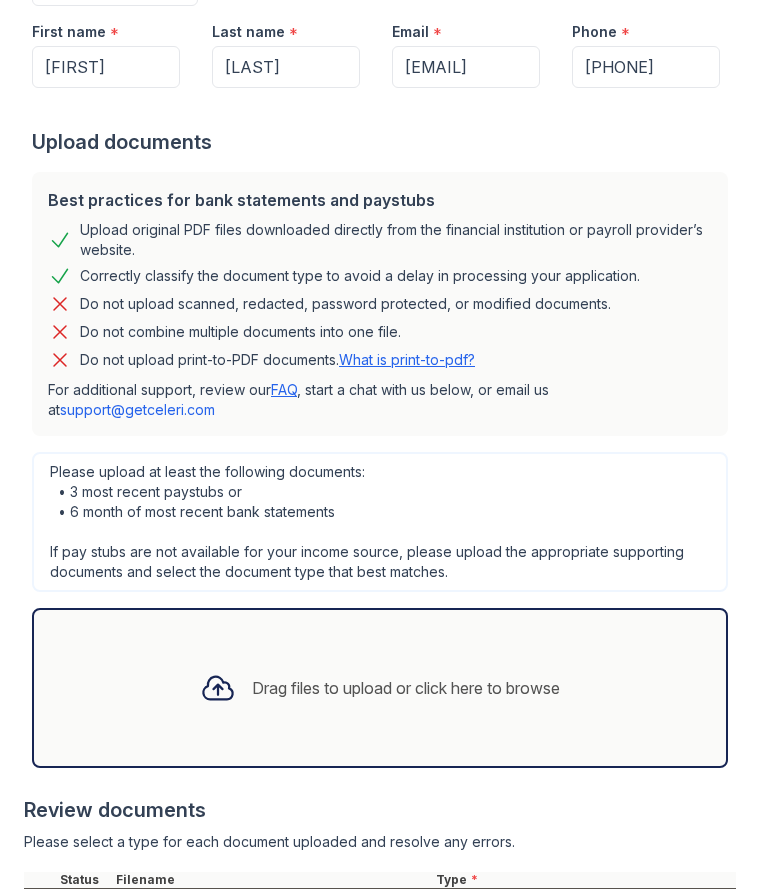 scroll, scrollTop: 467, scrollLeft: 0, axis: vertical 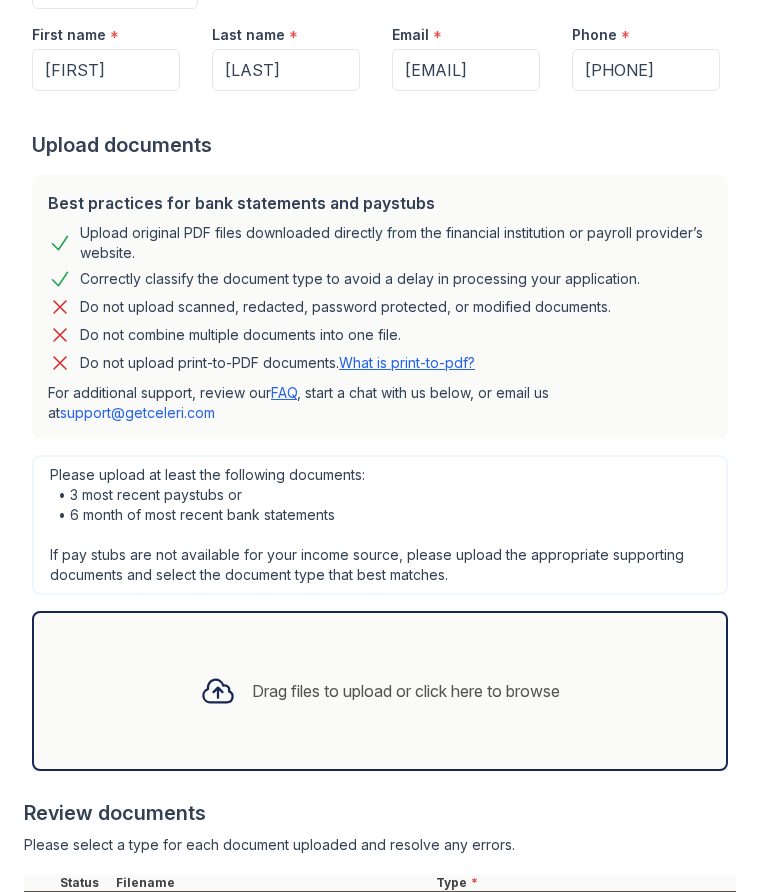 click on "Drag files to upload or click here to browse" at bounding box center (406, 691) 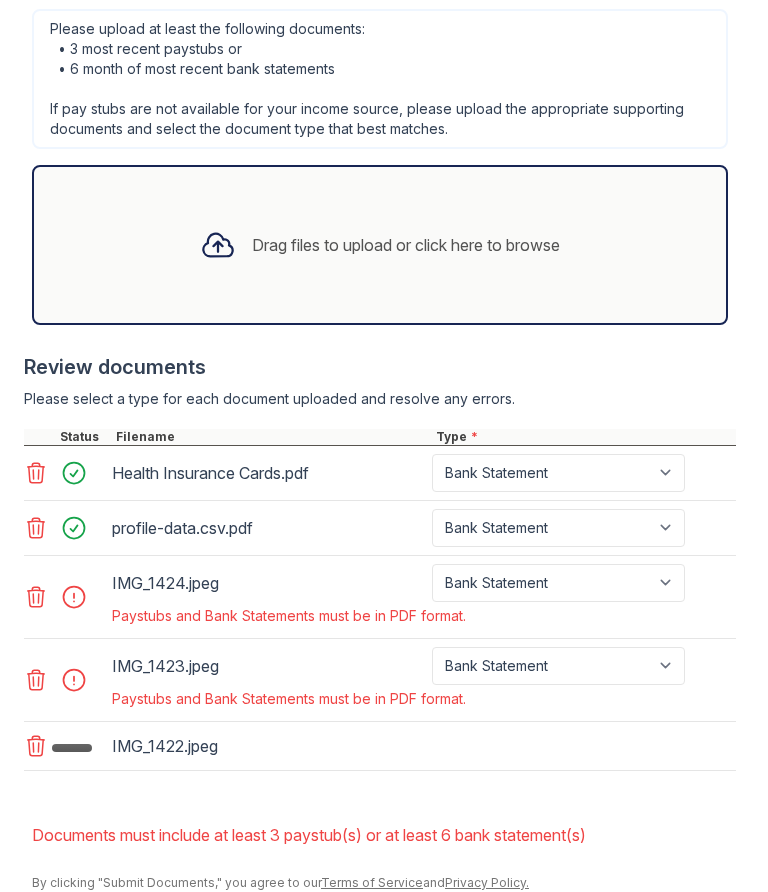 scroll, scrollTop: 910, scrollLeft: 0, axis: vertical 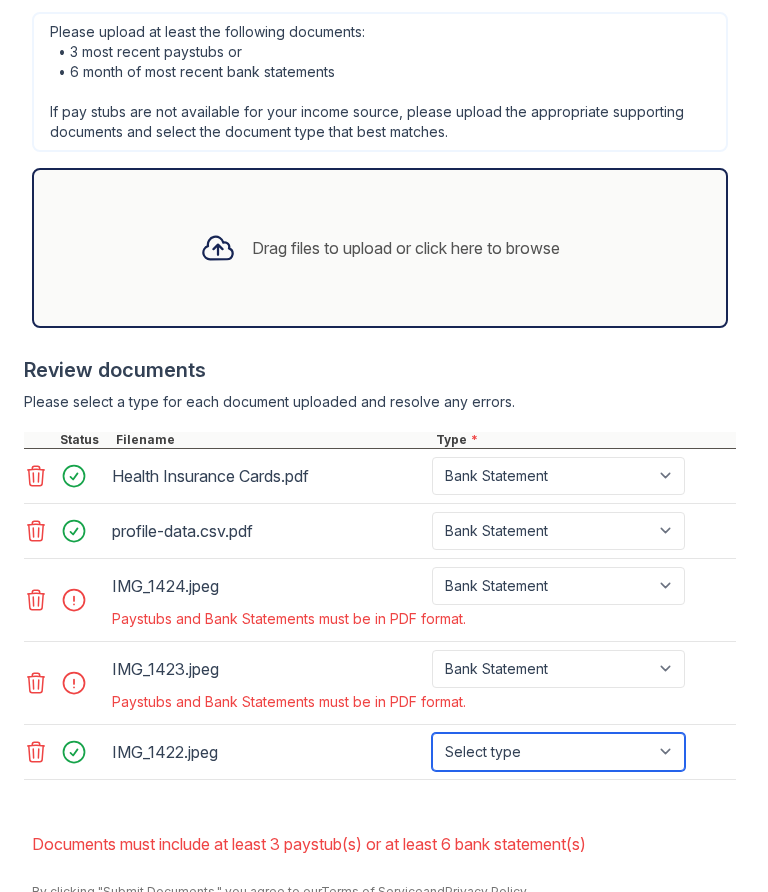 click on "Select type
Paystub
Bank Statement
Offer Letter
Tax Documents
Benefit Award Letter
Investment Account Statement
Other" at bounding box center (558, 752) 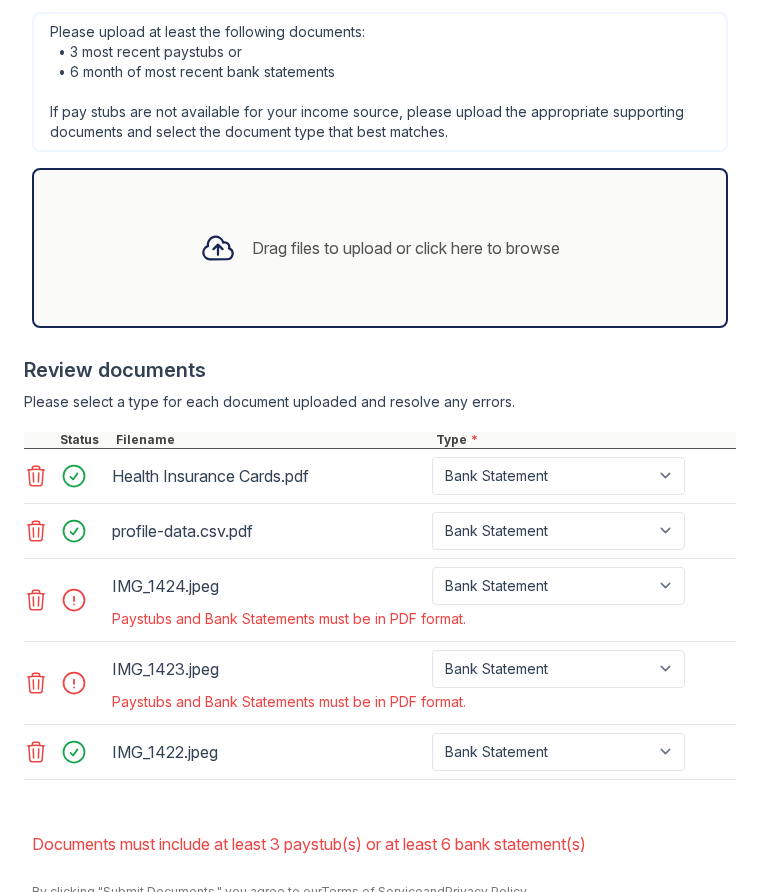click on "Submit documents" at bounding box center [121, 924] 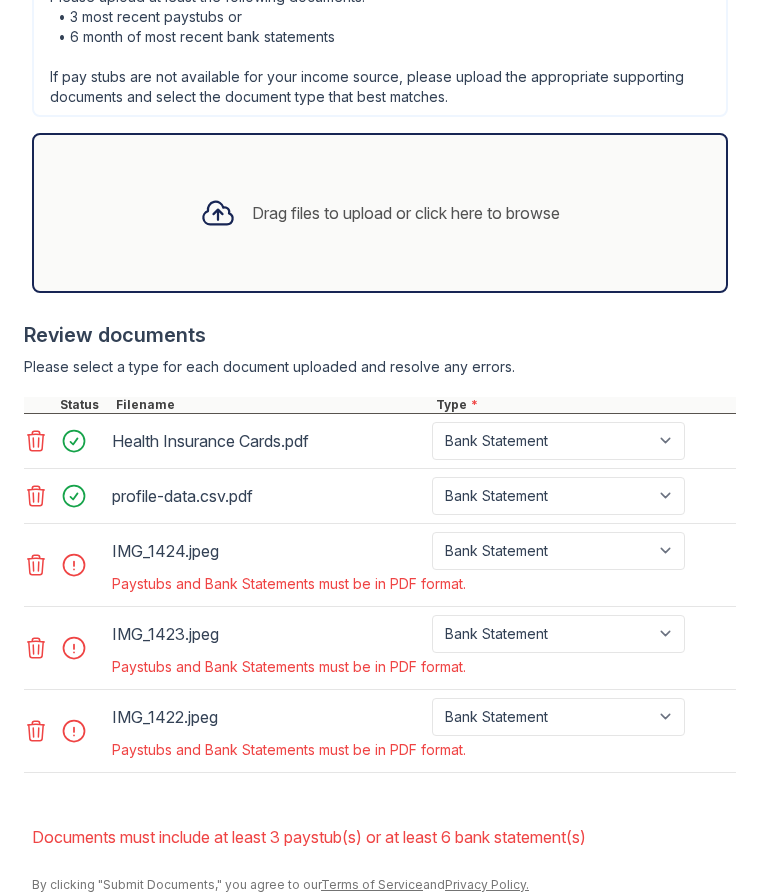 scroll, scrollTop: 944, scrollLeft: 0, axis: vertical 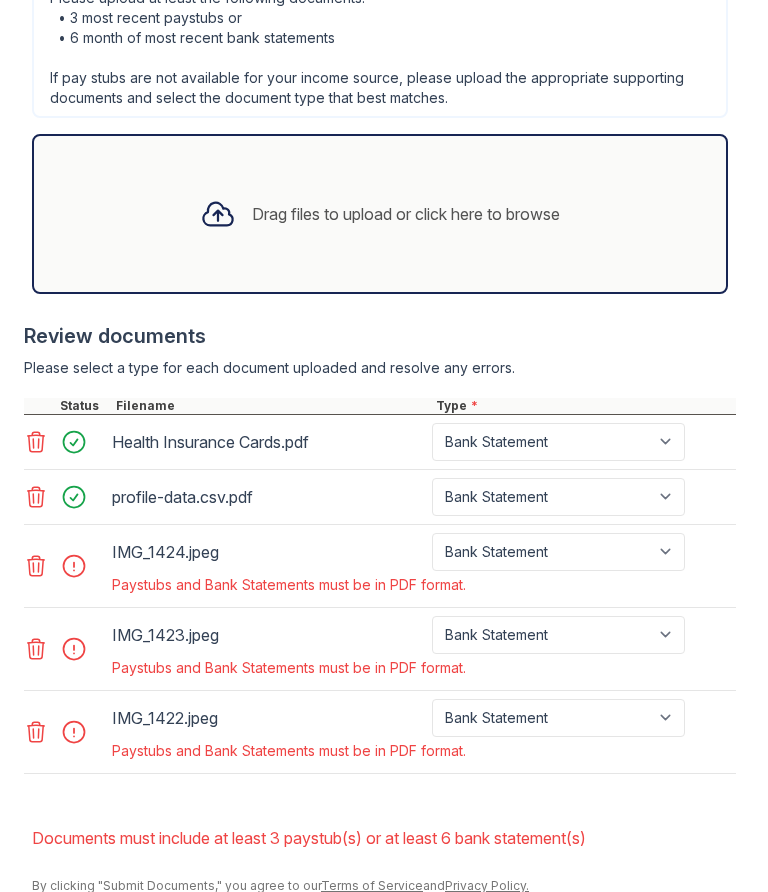 click on "Drag files to upload or click here to browse" at bounding box center (406, 214) 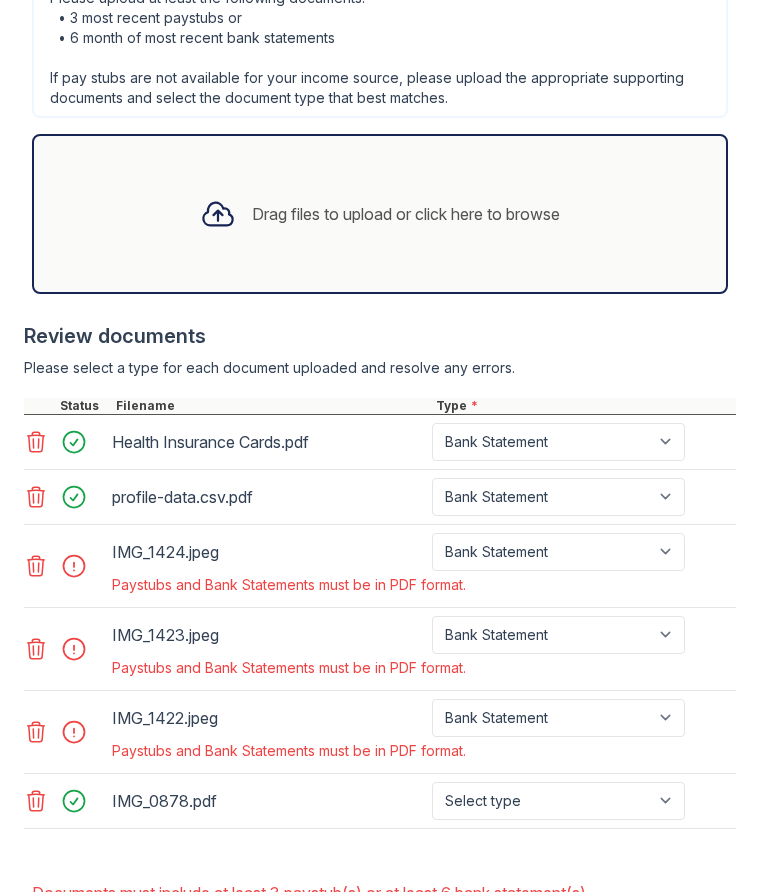 click on "IMG_0878.pdf" at bounding box center (268, 801) 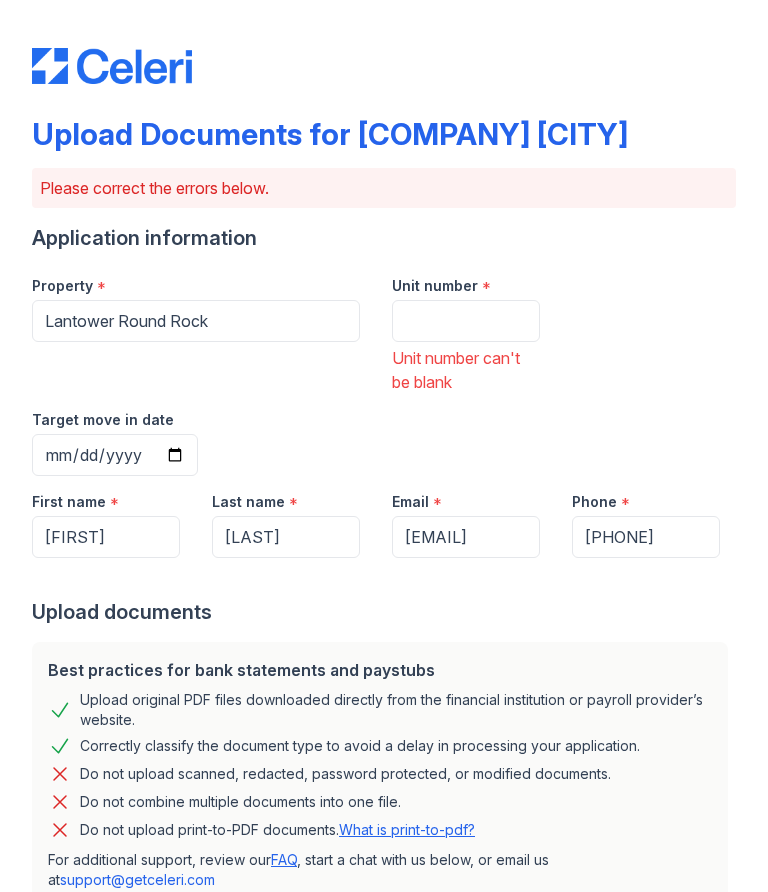 scroll, scrollTop: 0, scrollLeft: 0, axis: both 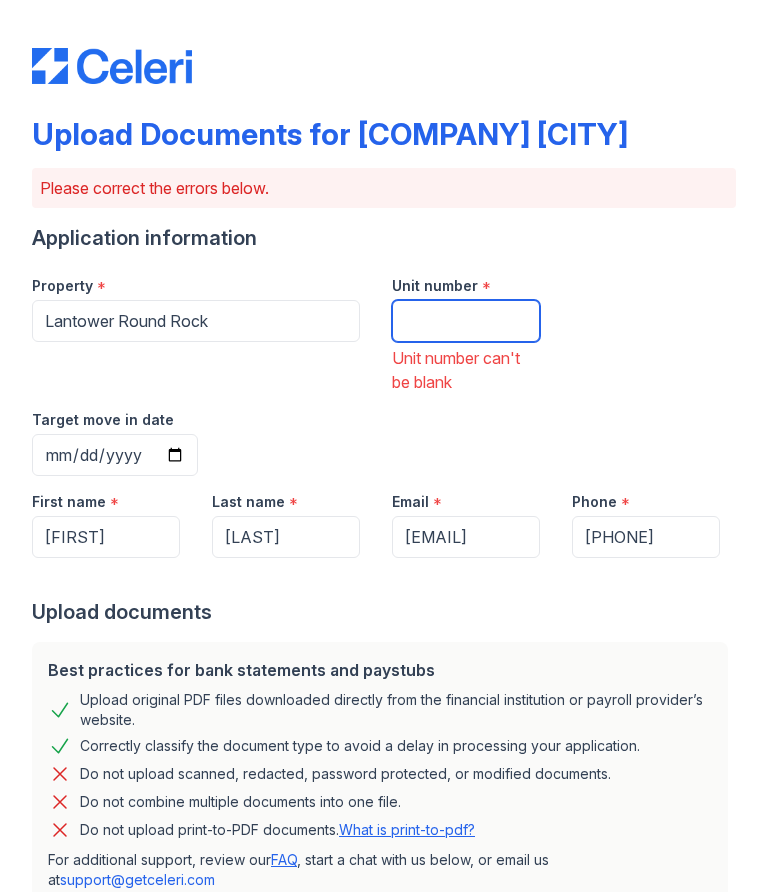 click on "Unit number" at bounding box center (466, 321) 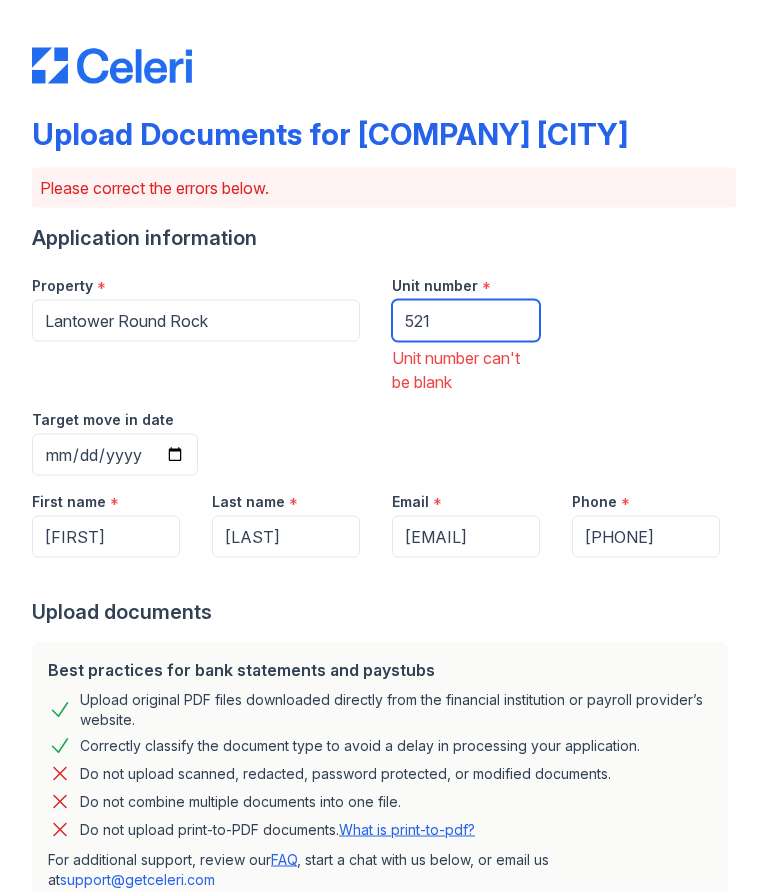 type on "521" 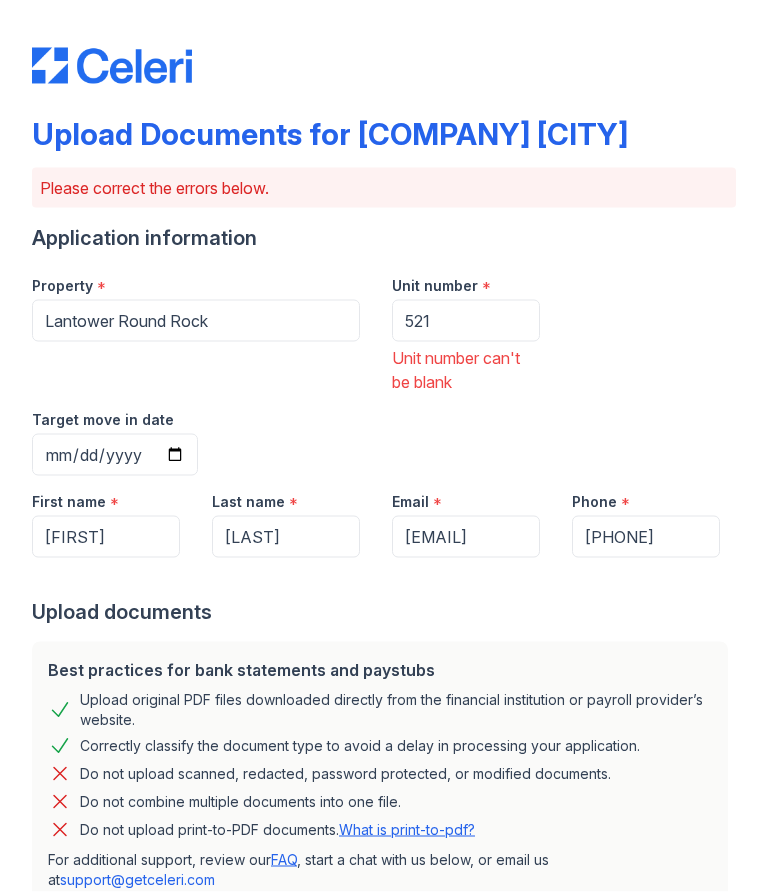 click on "Target move in date" at bounding box center [115, 455] 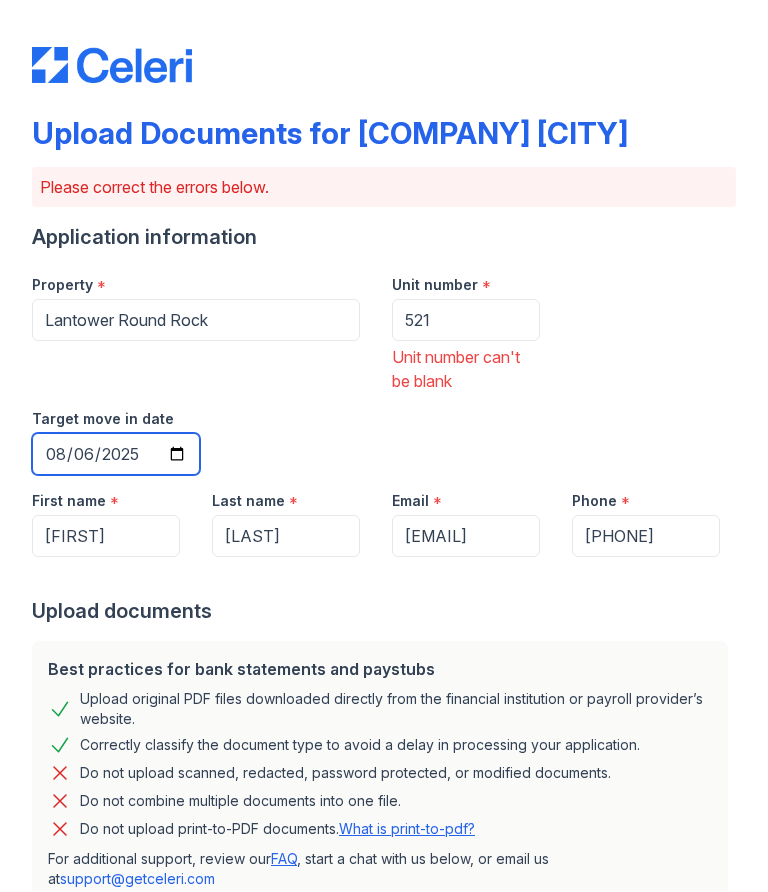 type on "[DATE]" 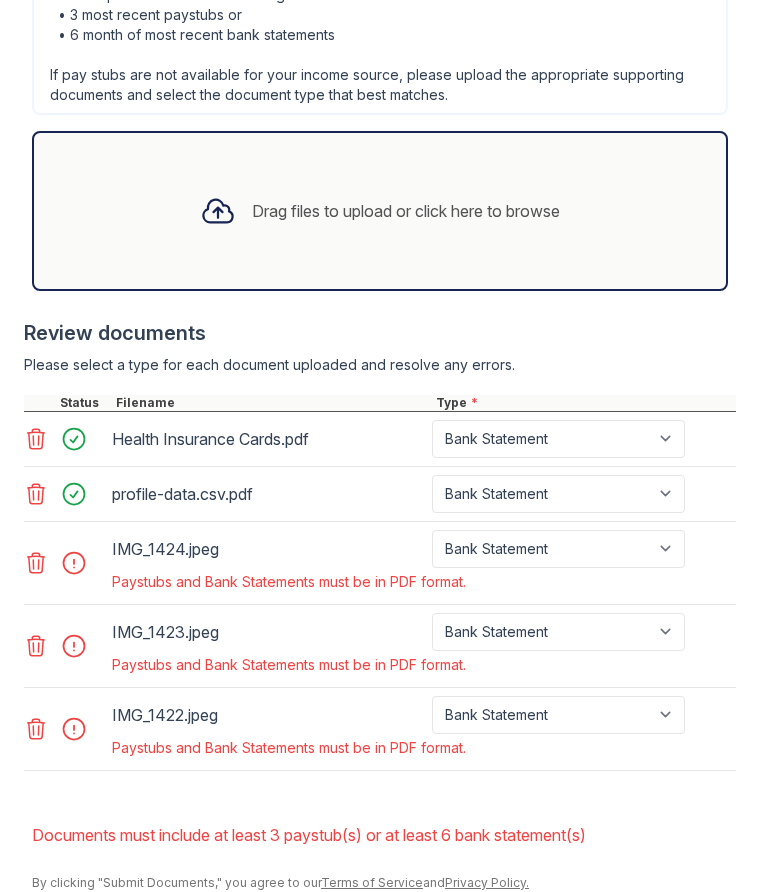 scroll, scrollTop: 944, scrollLeft: 0, axis: vertical 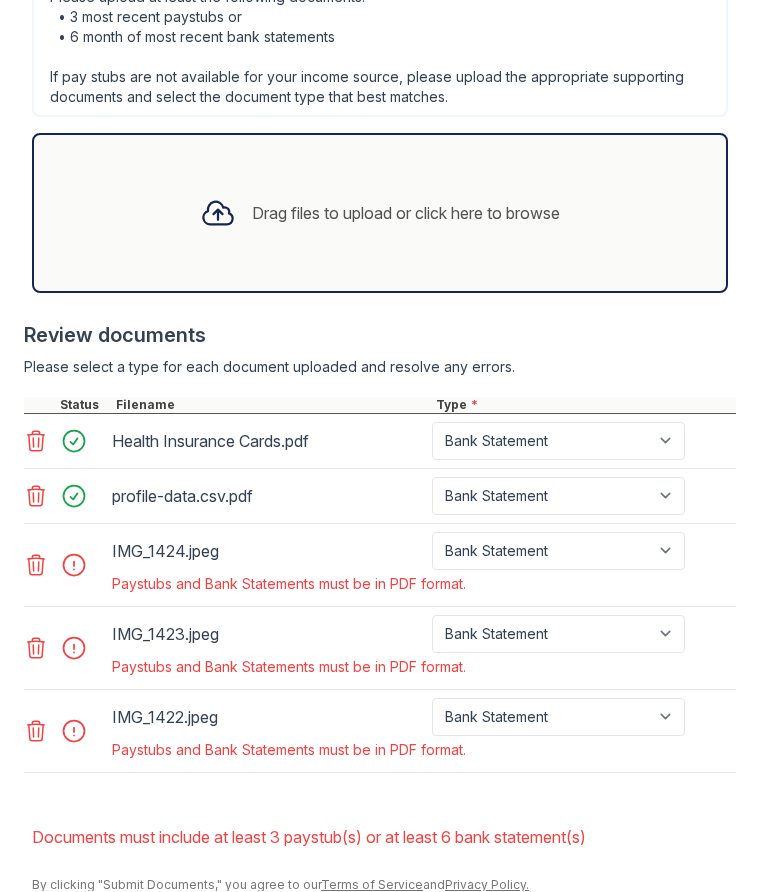 click 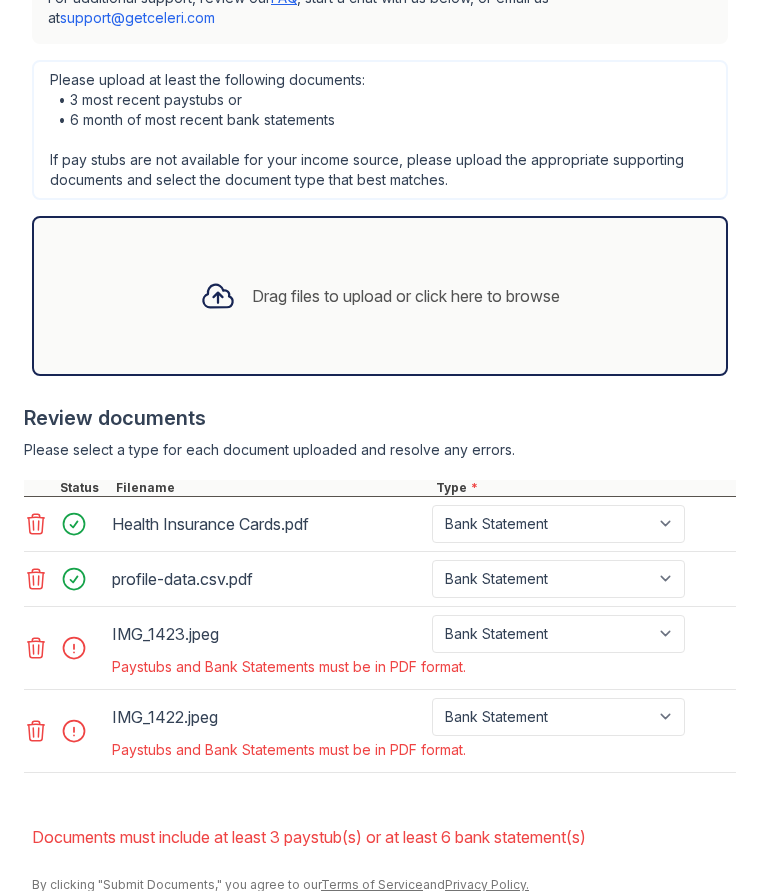 click 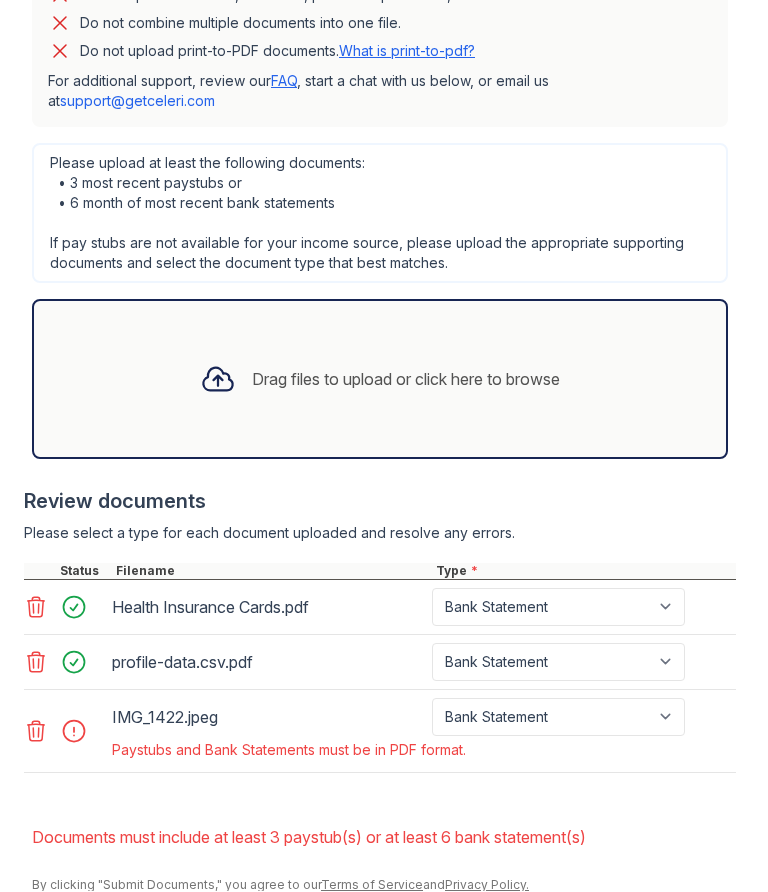 click at bounding box center [66, 732] 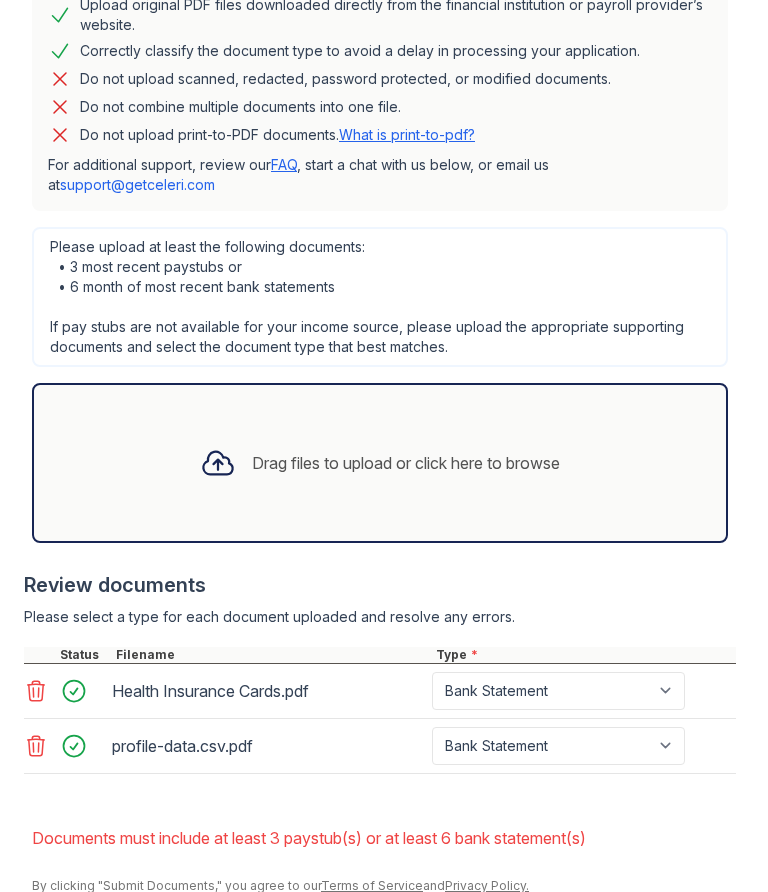click on "Drag files to upload or click here to browse" at bounding box center (406, 463) 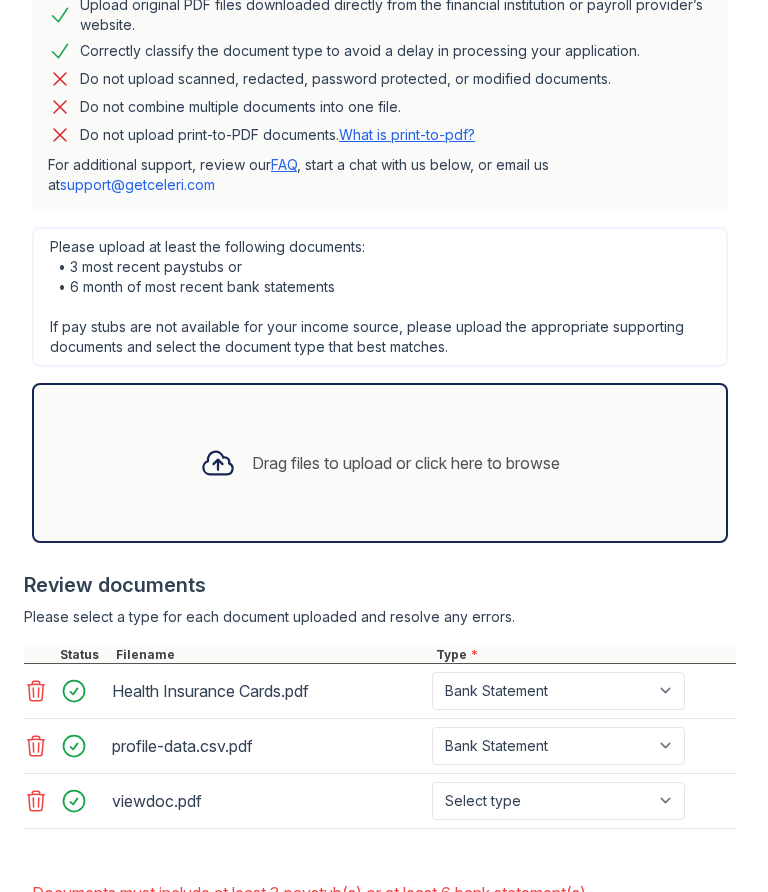 click on "Select type
Paystub
Bank Statement
Offer Letter
Tax Documents
Benefit Award Letter
Investment Account Statement
Other" at bounding box center [558, 801] 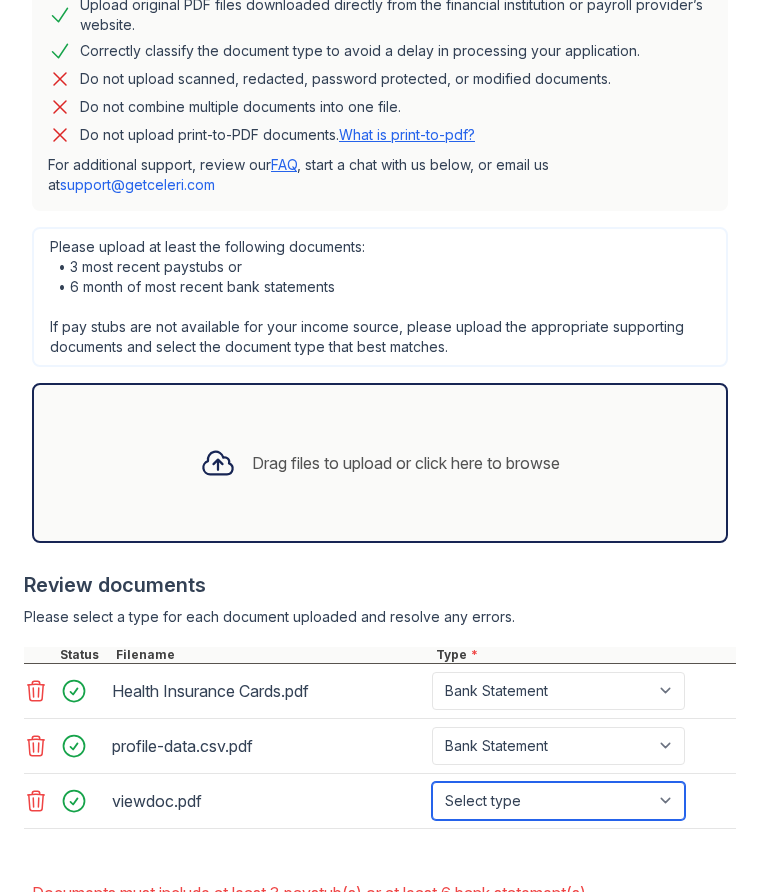 select on "bank_statement" 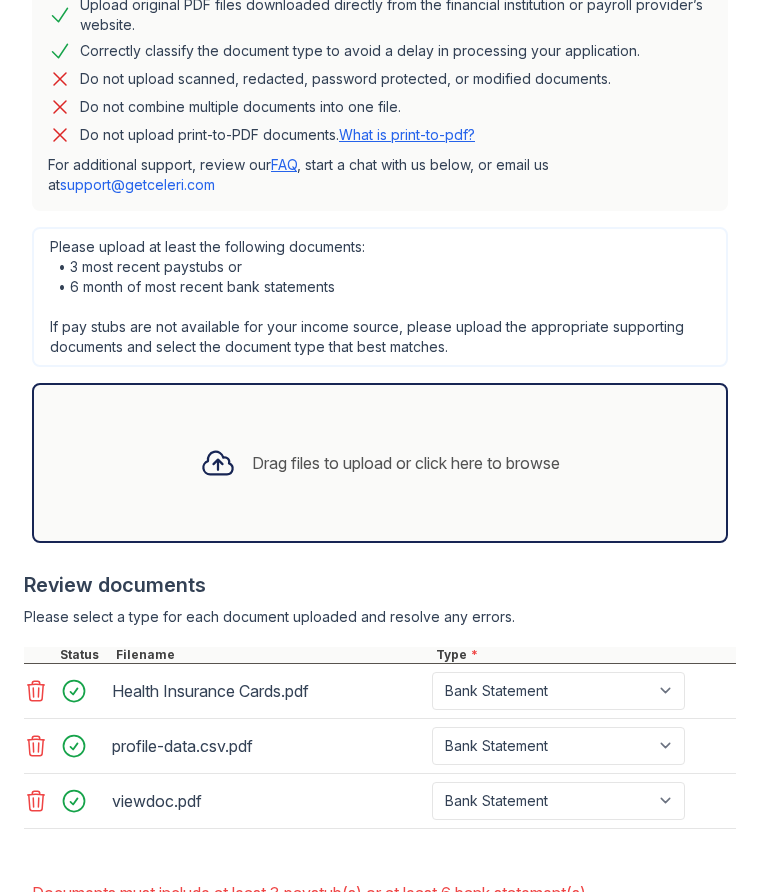 click on "Drag files to upload or click here to browse" at bounding box center (406, 463) 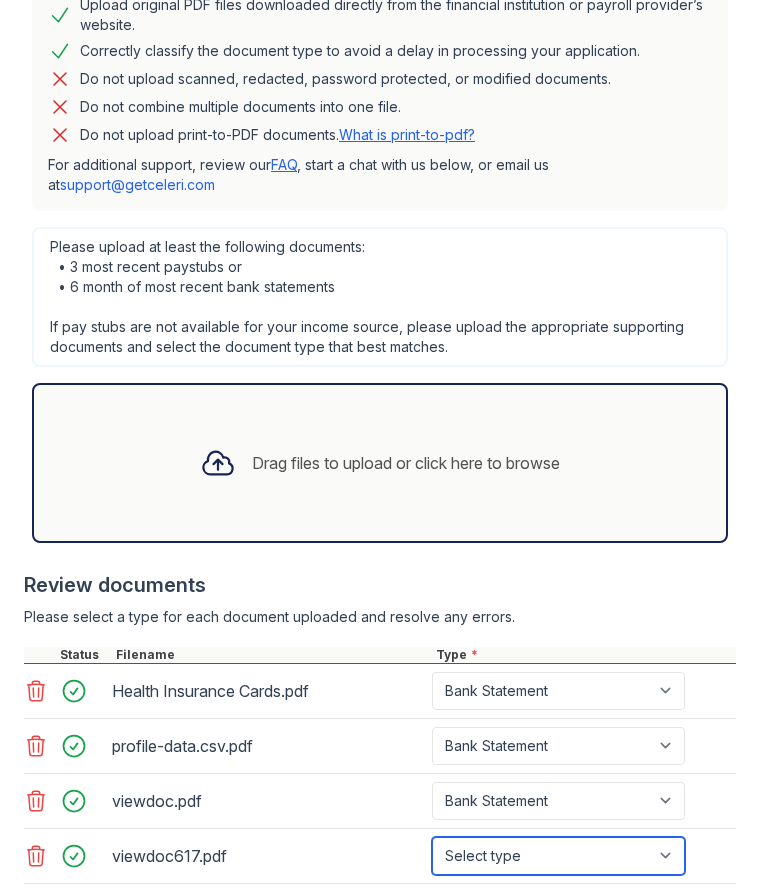 click on "Select type
Paystub
Bank Statement
Offer Letter
Tax Documents
Benefit Award Letter
Investment Account Statement
Other" at bounding box center (558, 856) 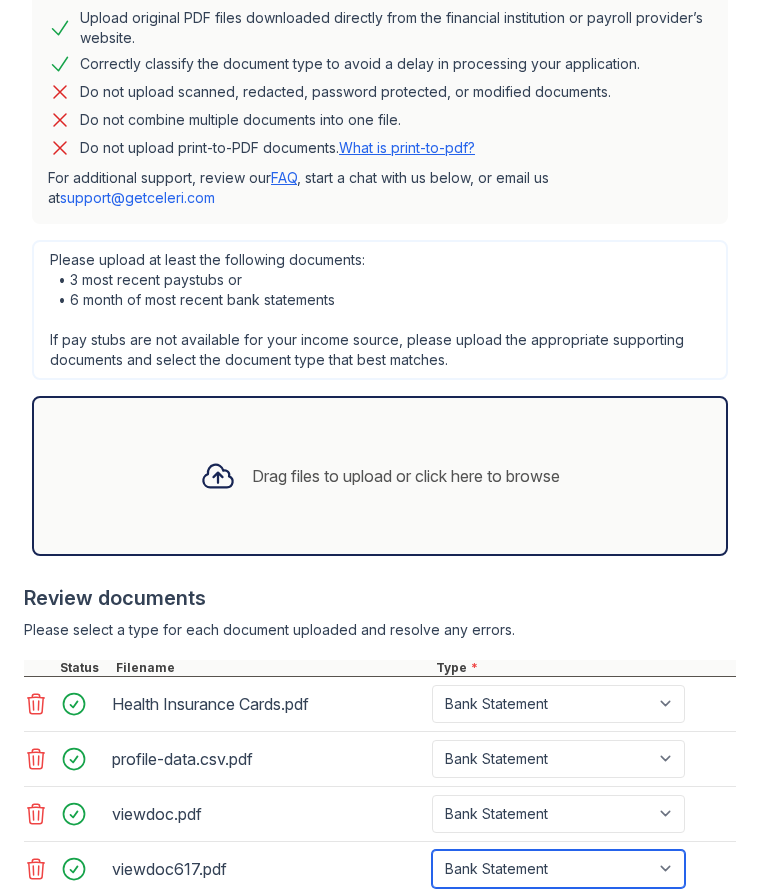 scroll, scrollTop: 684, scrollLeft: 0, axis: vertical 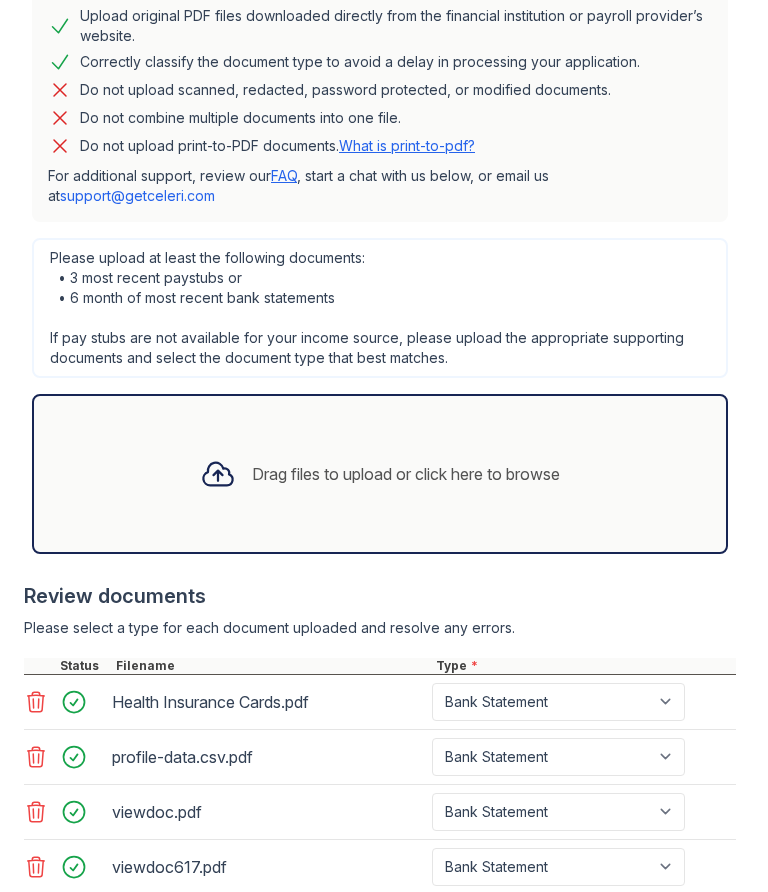 click on "Drag files to upload or click here to browse" at bounding box center (406, 474) 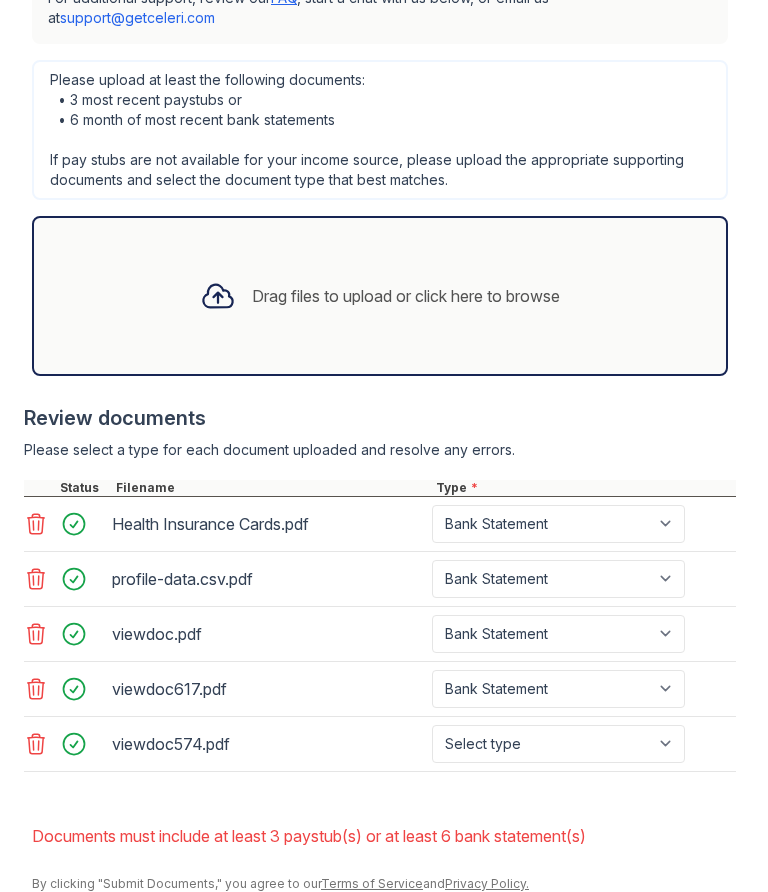 scroll, scrollTop: 860, scrollLeft: 0, axis: vertical 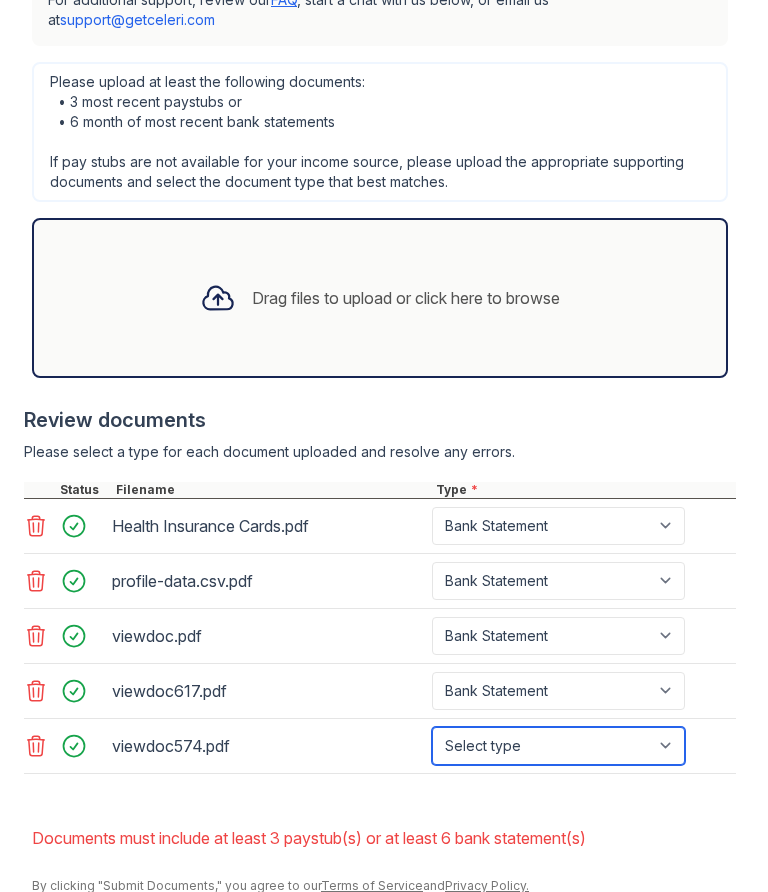 click on "Select type
Paystub
Bank Statement
Offer Letter
Tax Documents
Benefit Award Letter
Investment Account Statement
Other" at bounding box center (558, 746) 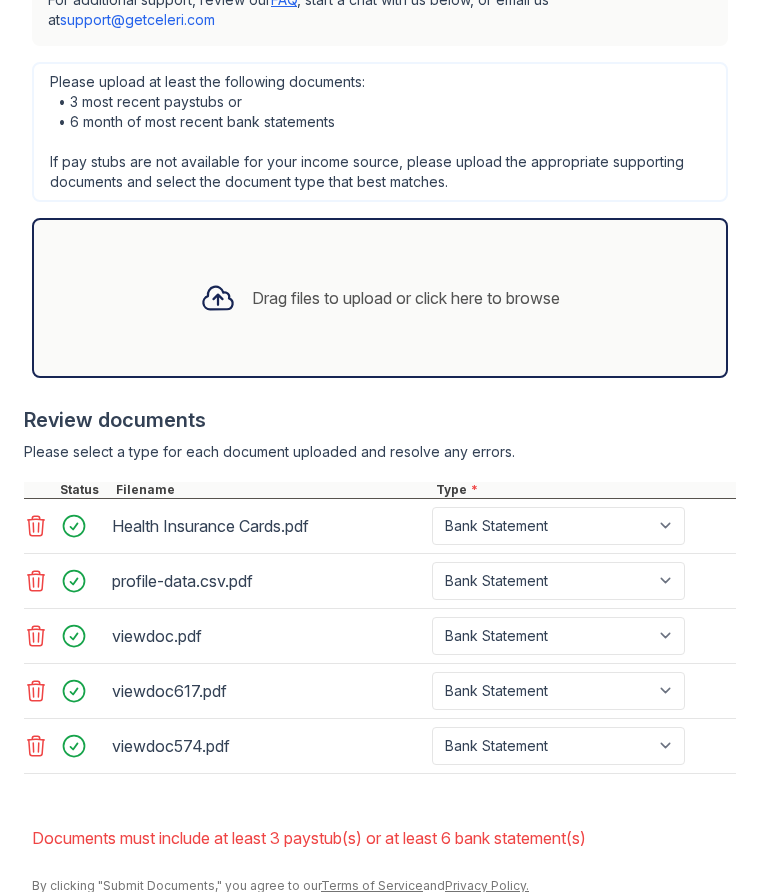 click on "Drag files to upload or click here to browse" at bounding box center [380, 298] 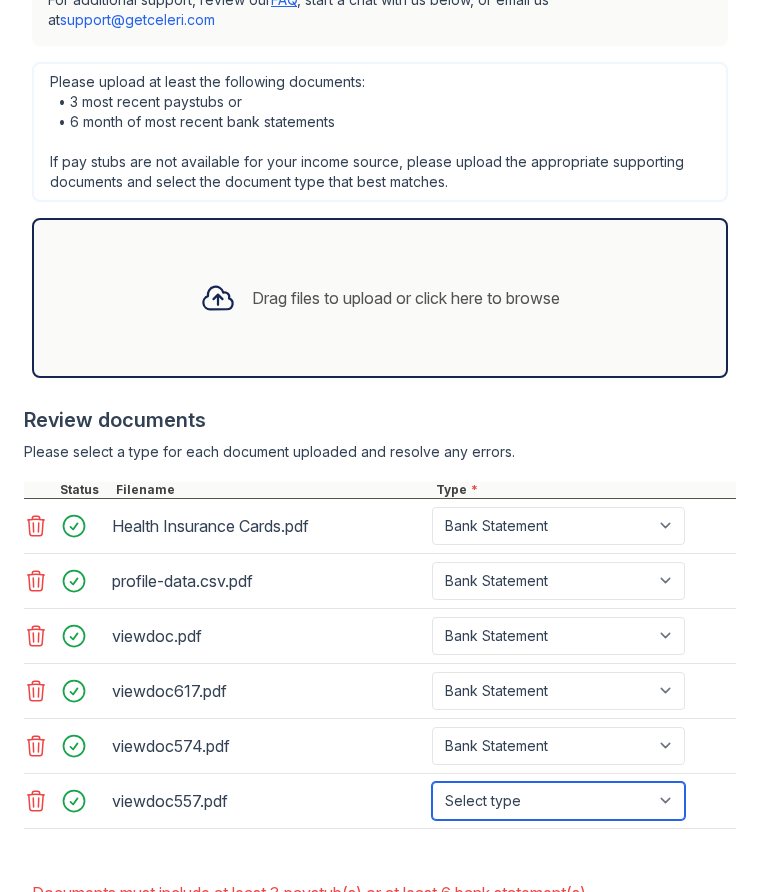 click on "Select type
Paystub
Bank Statement
Offer Letter
Tax Documents
Benefit Award Letter
Investment Account Statement
Other" at bounding box center (558, 801) 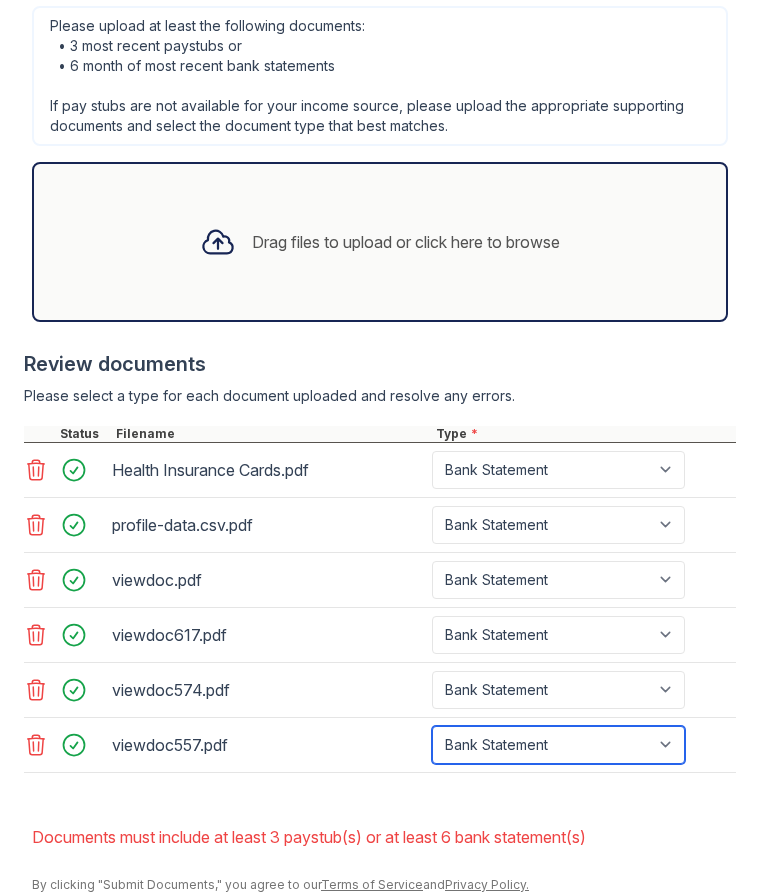 scroll, scrollTop: 915, scrollLeft: 0, axis: vertical 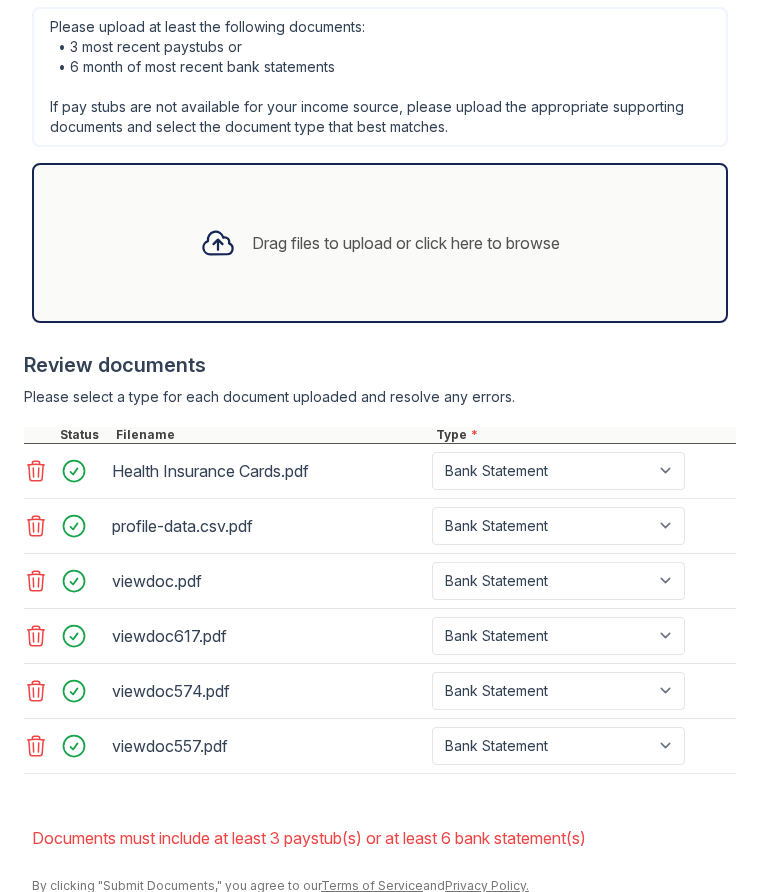 click on "Submit documents" at bounding box center (121, 918) 